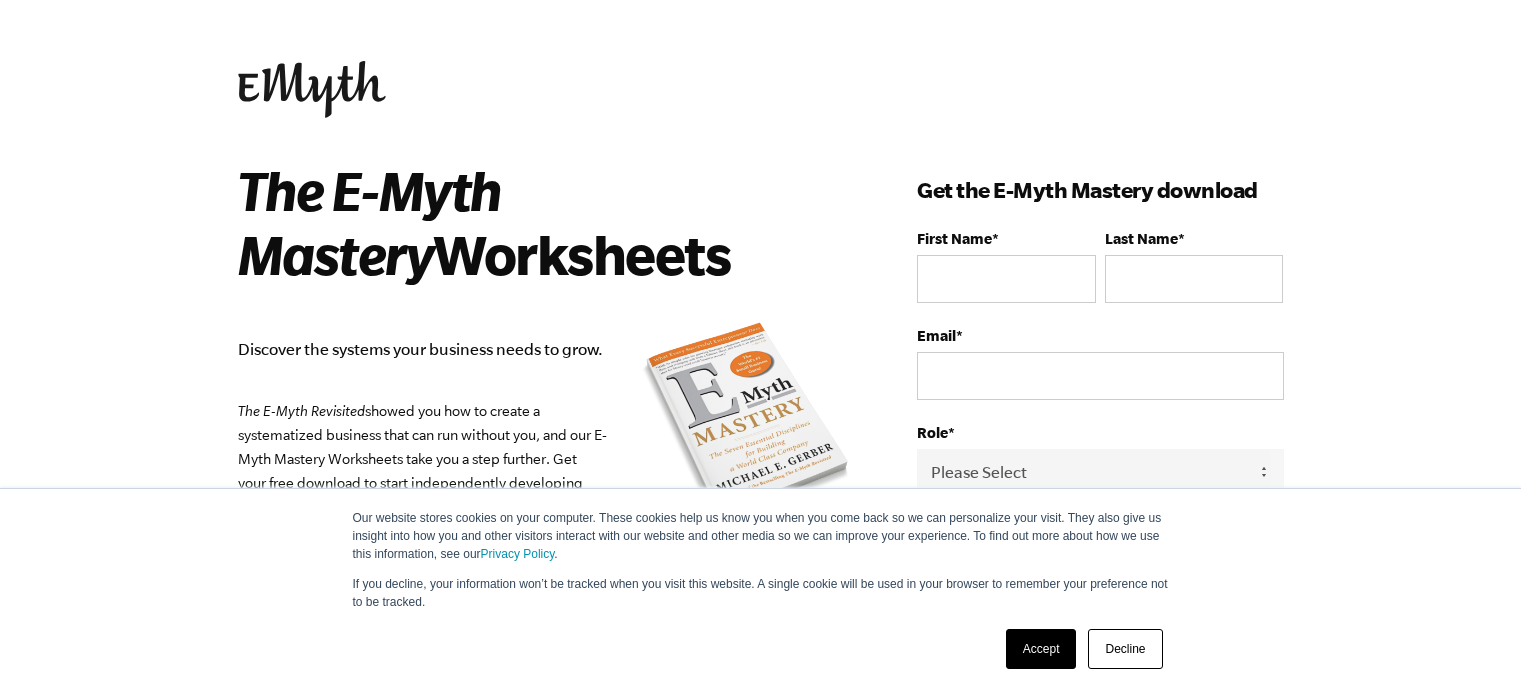 scroll, scrollTop: 0, scrollLeft: 0, axis: both 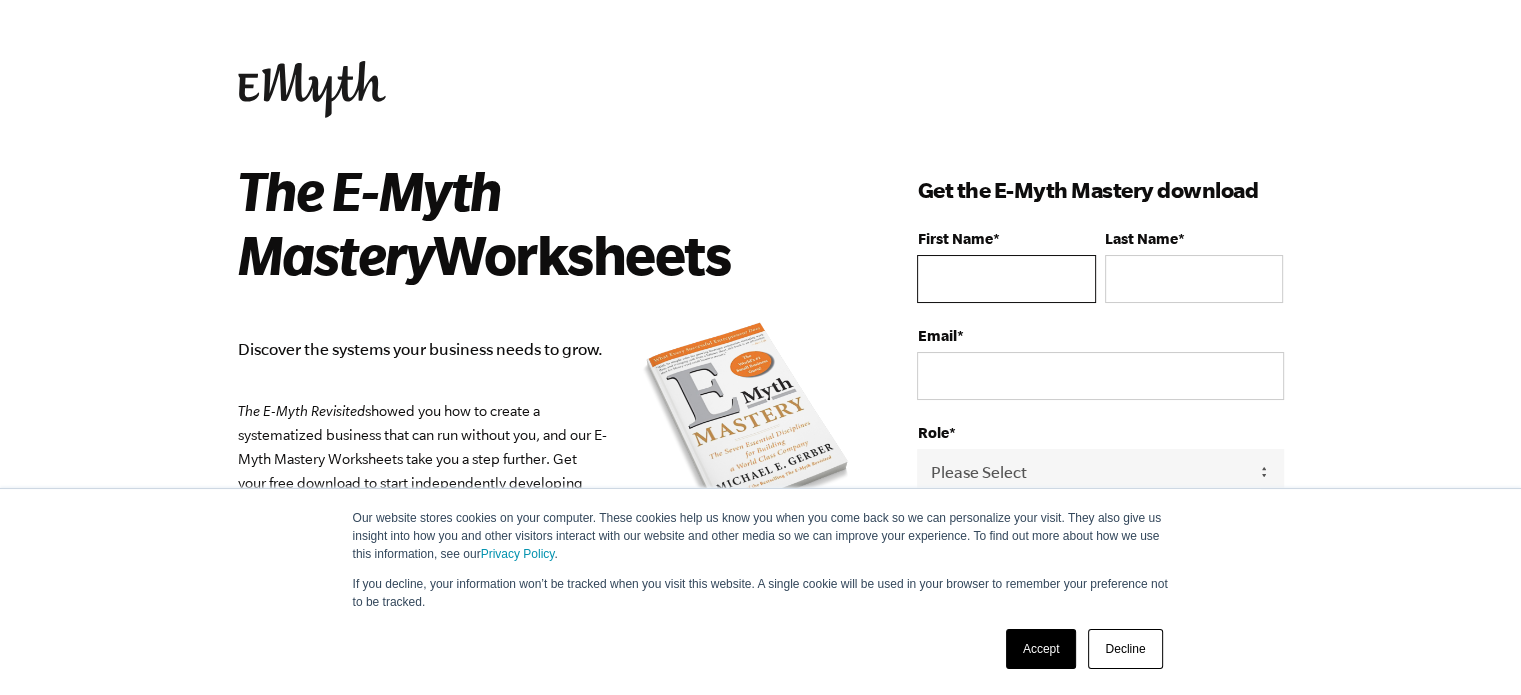 click on "First Name *" at bounding box center [1006, 279] 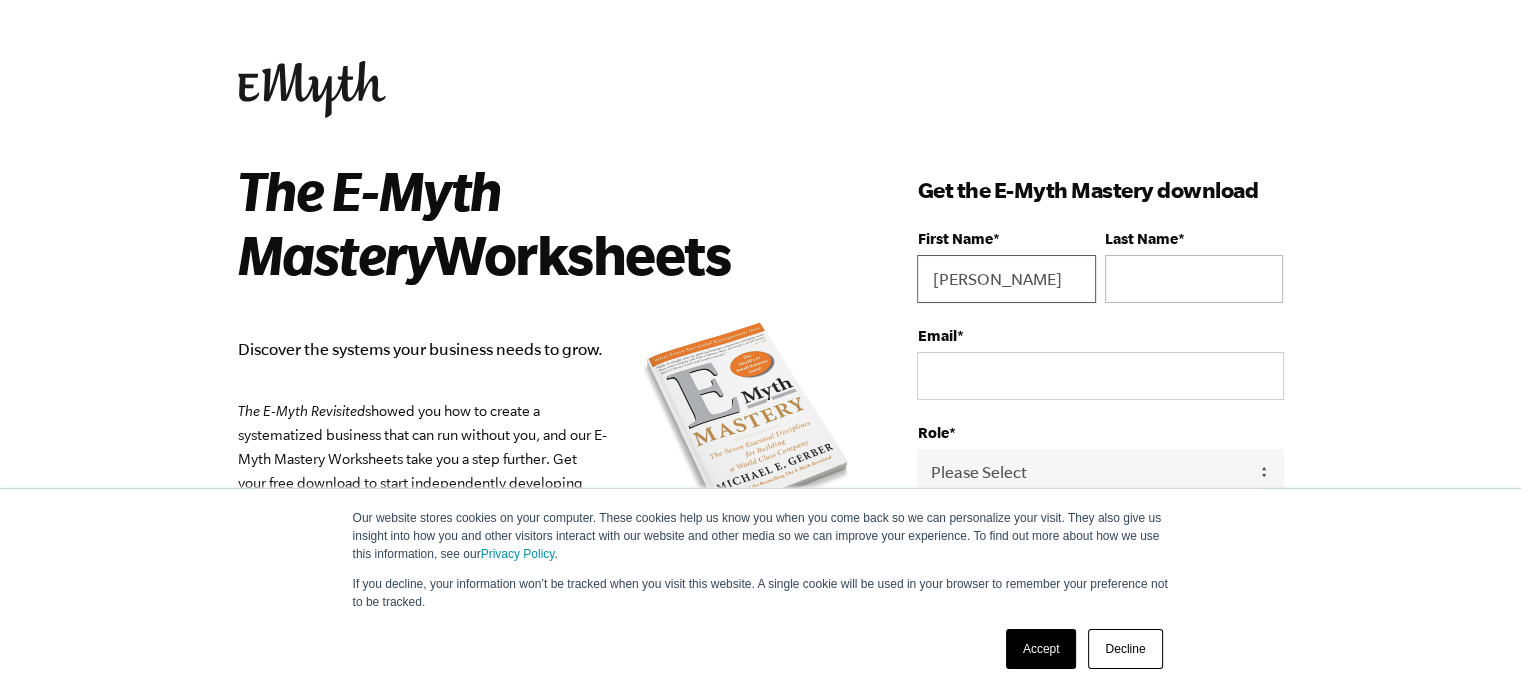 type on "[PERSON_NAME]" 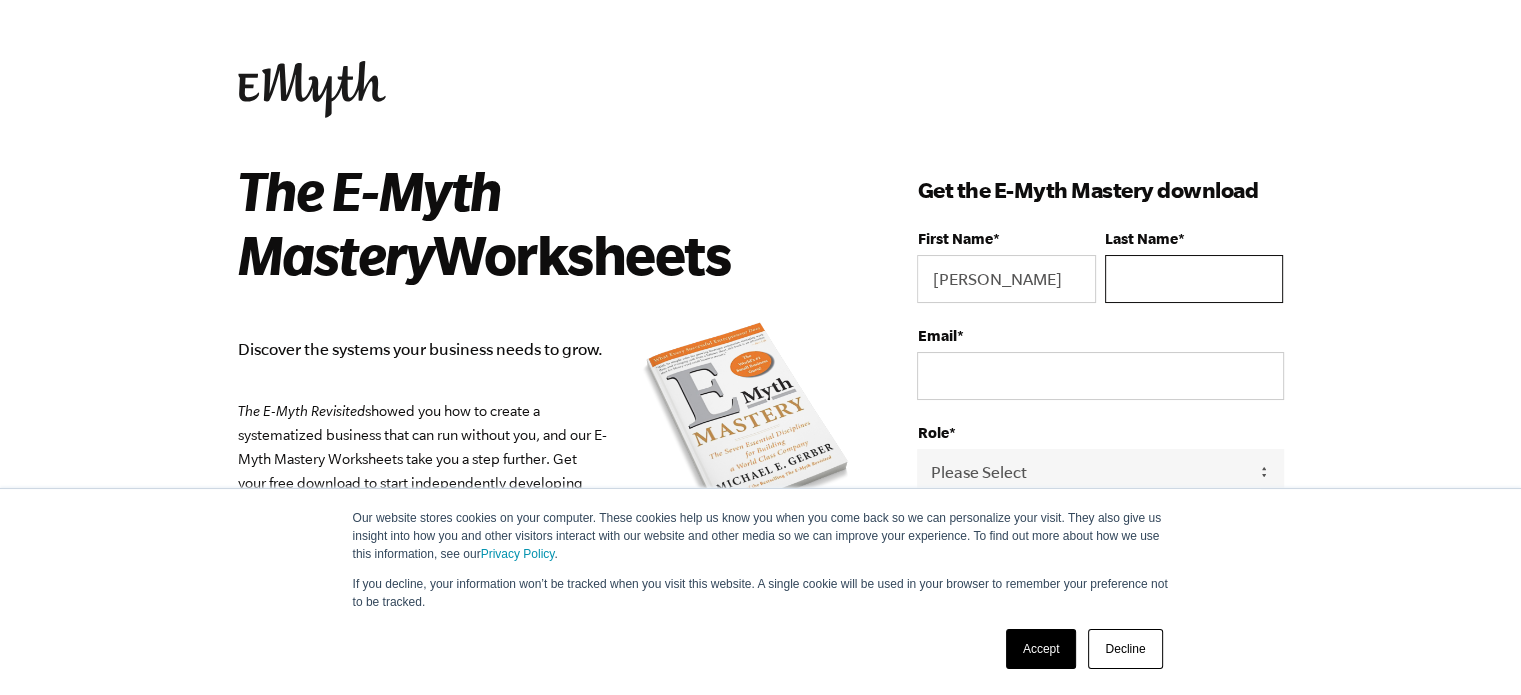 click on "Last Name *" at bounding box center [1194, 279] 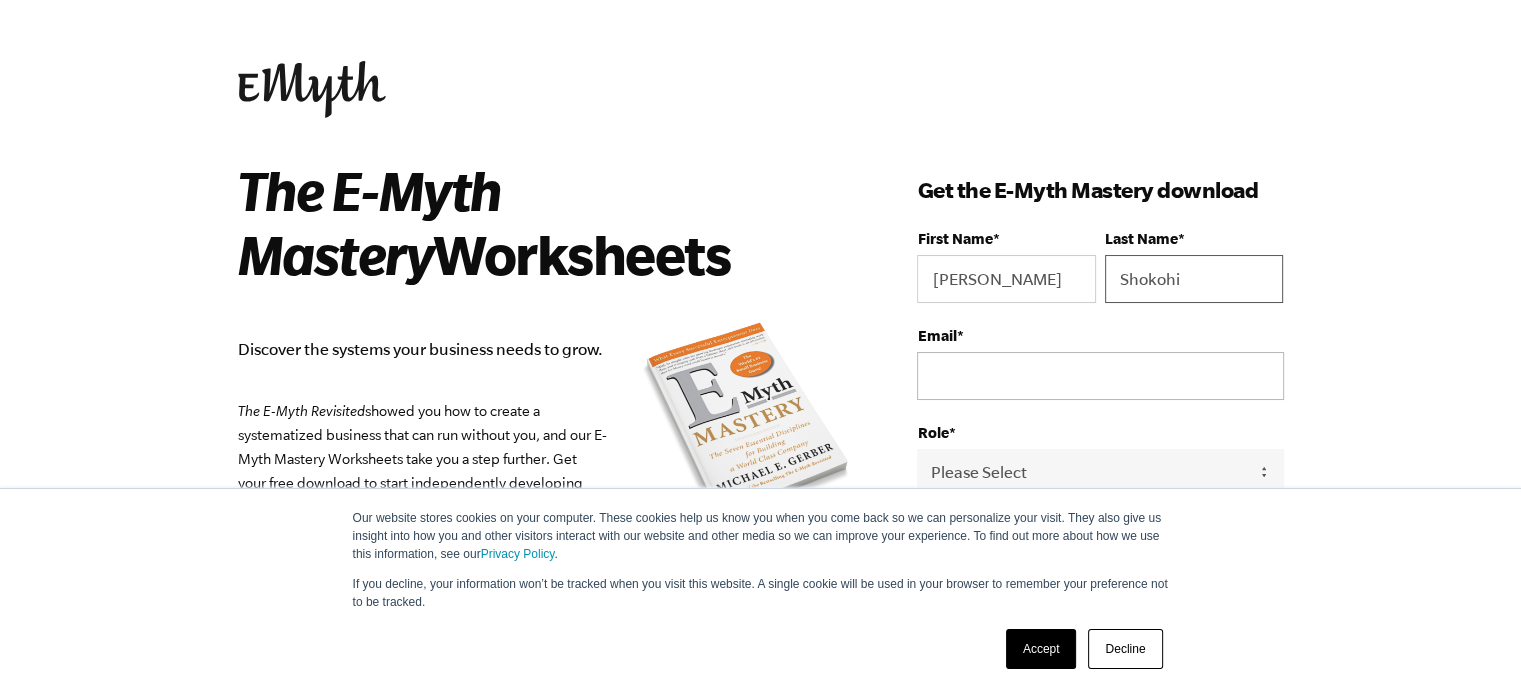 type on "Shokohi" 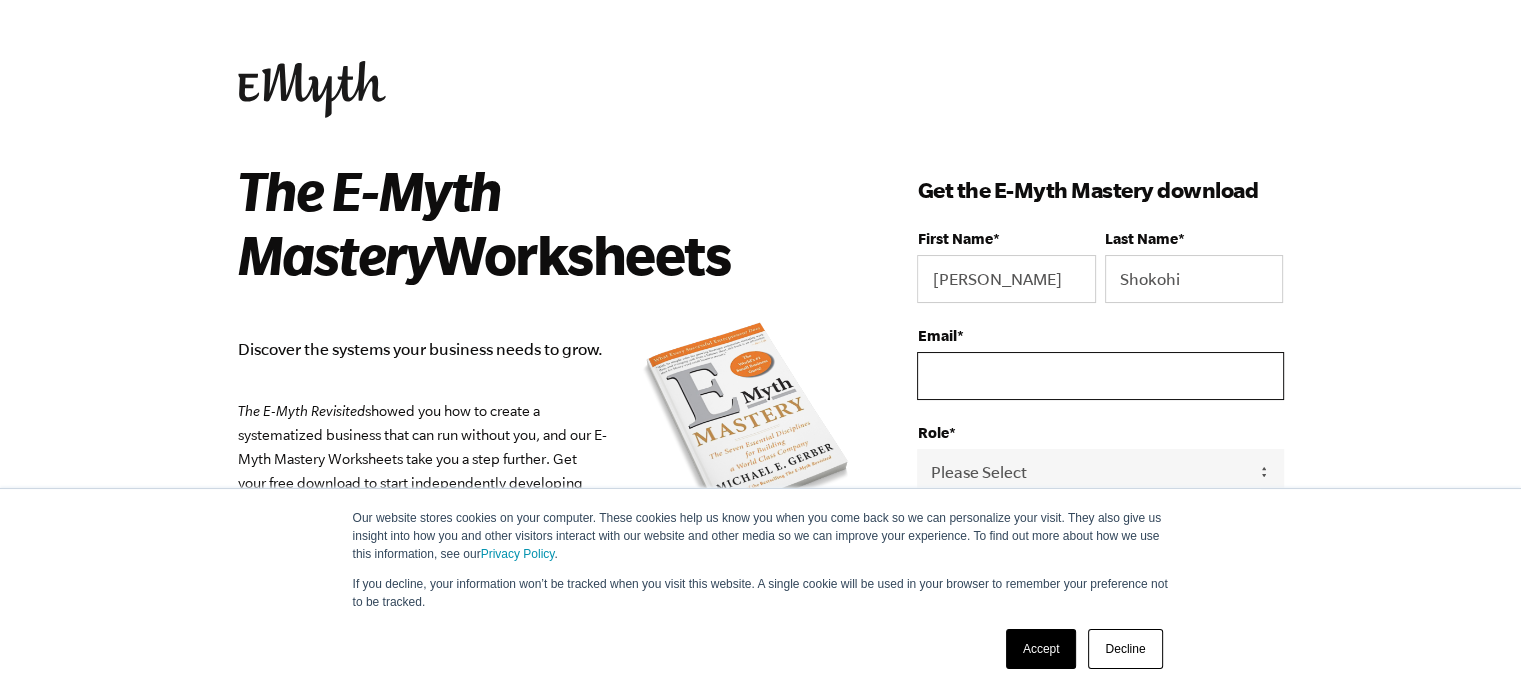 click on "Email *" at bounding box center (1100, 376) 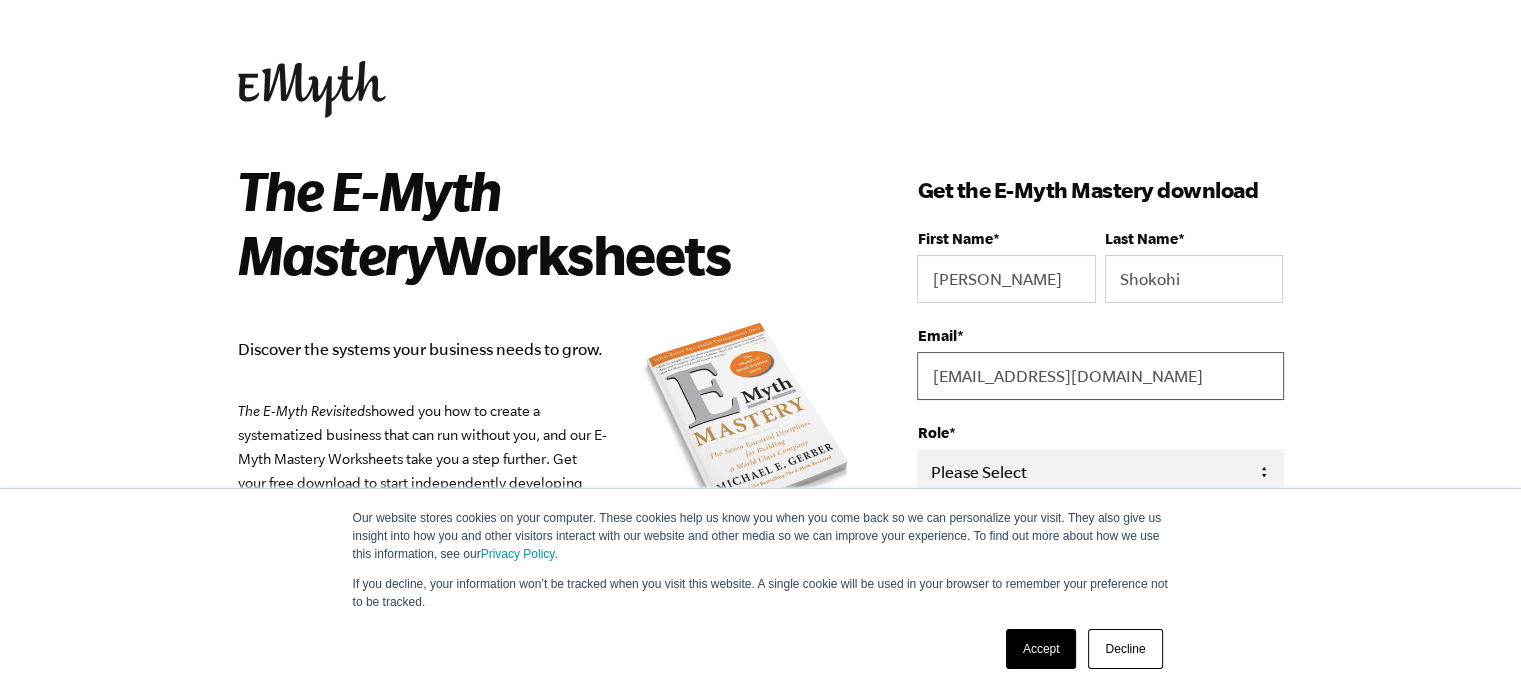 type on "nashokohi@gmail.com" 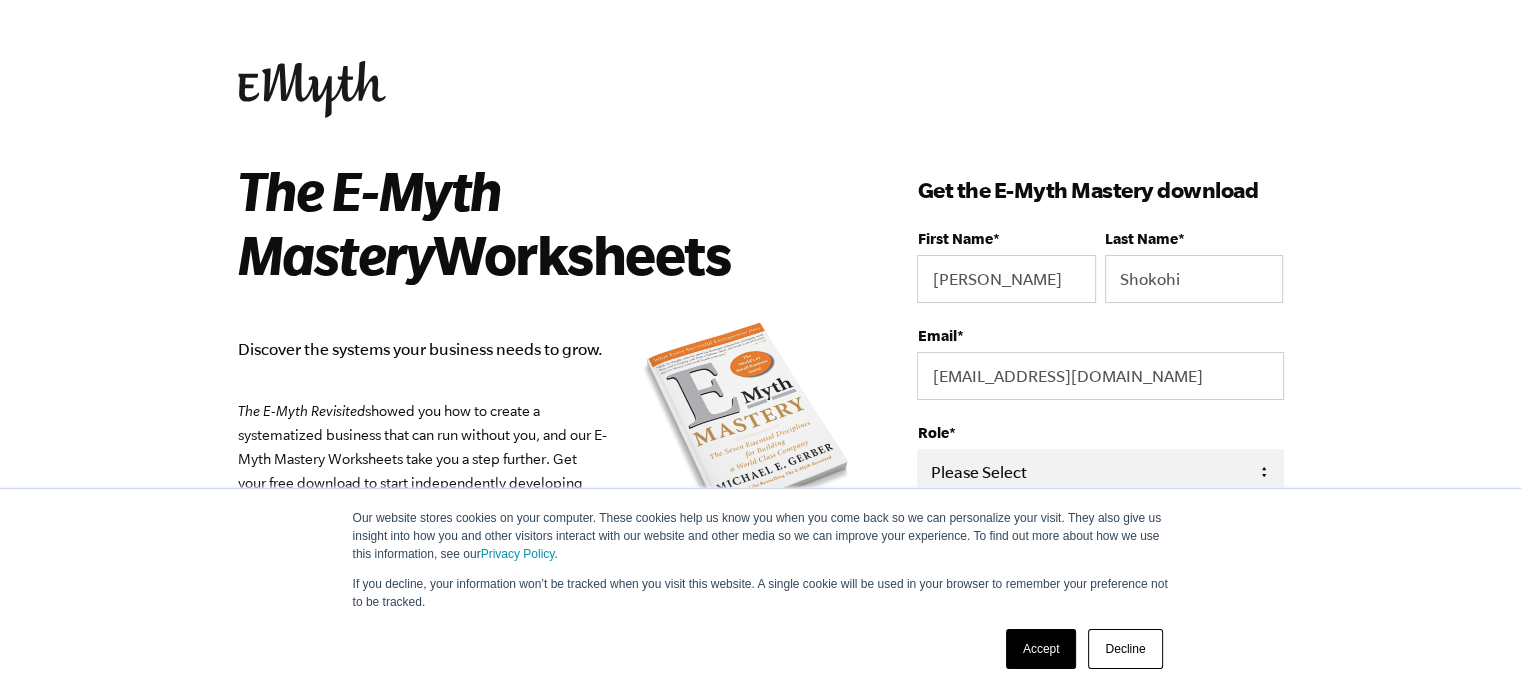 click on "Please Select Owner Partner / Co-Owner Executive Employee / Other" at bounding box center (1100, 471) 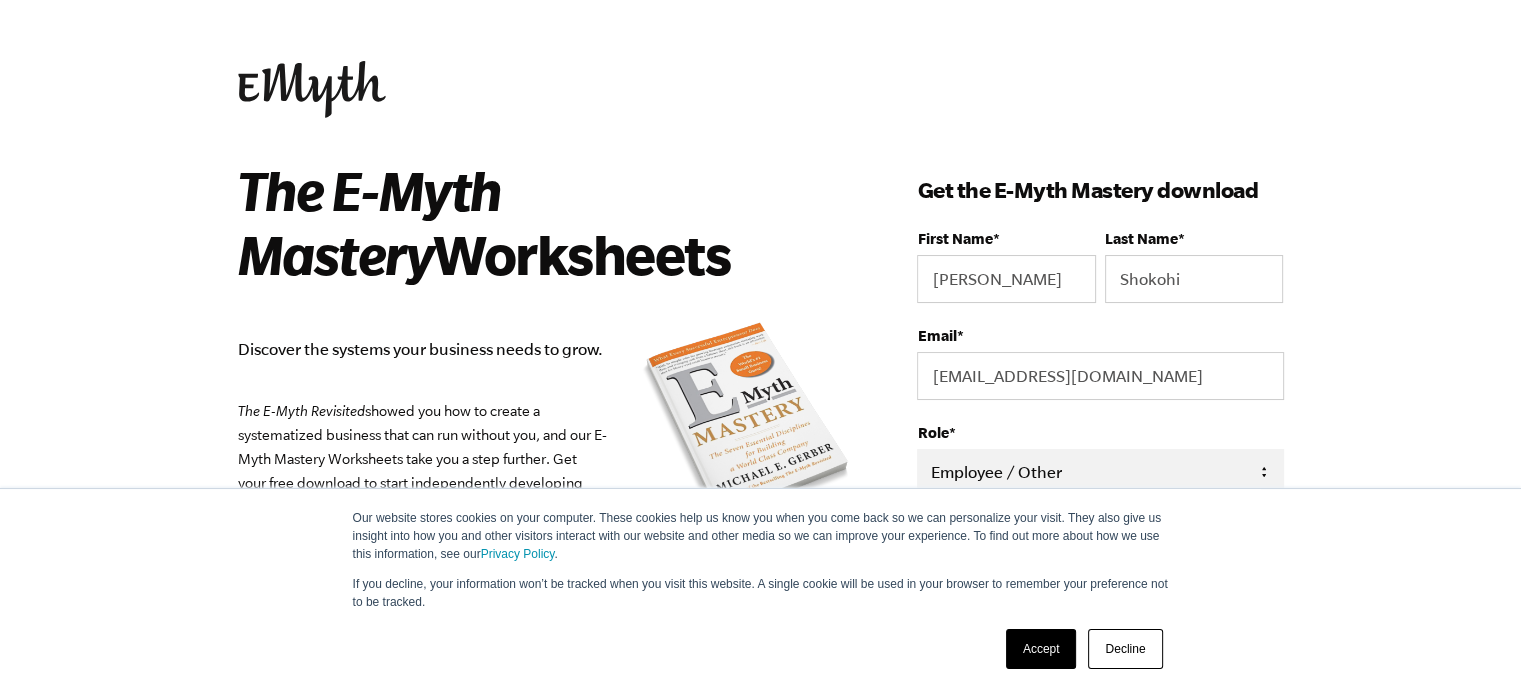 click on "Please Select Owner Partner / Co-Owner Executive Employee / Other" at bounding box center (1100, 471) 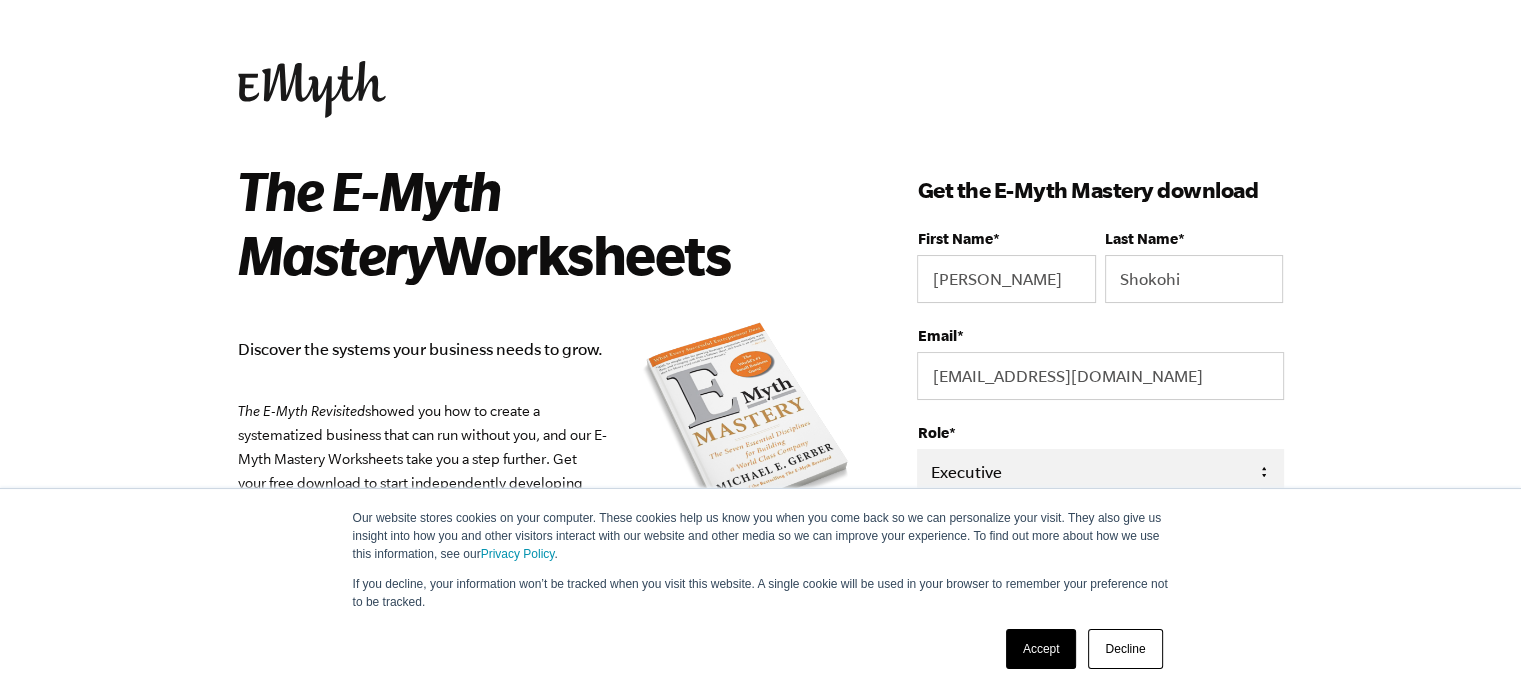 click on "Please Select Owner Partner / Co-Owner Executive Employee / Other" at bounding box center (1100, 471) 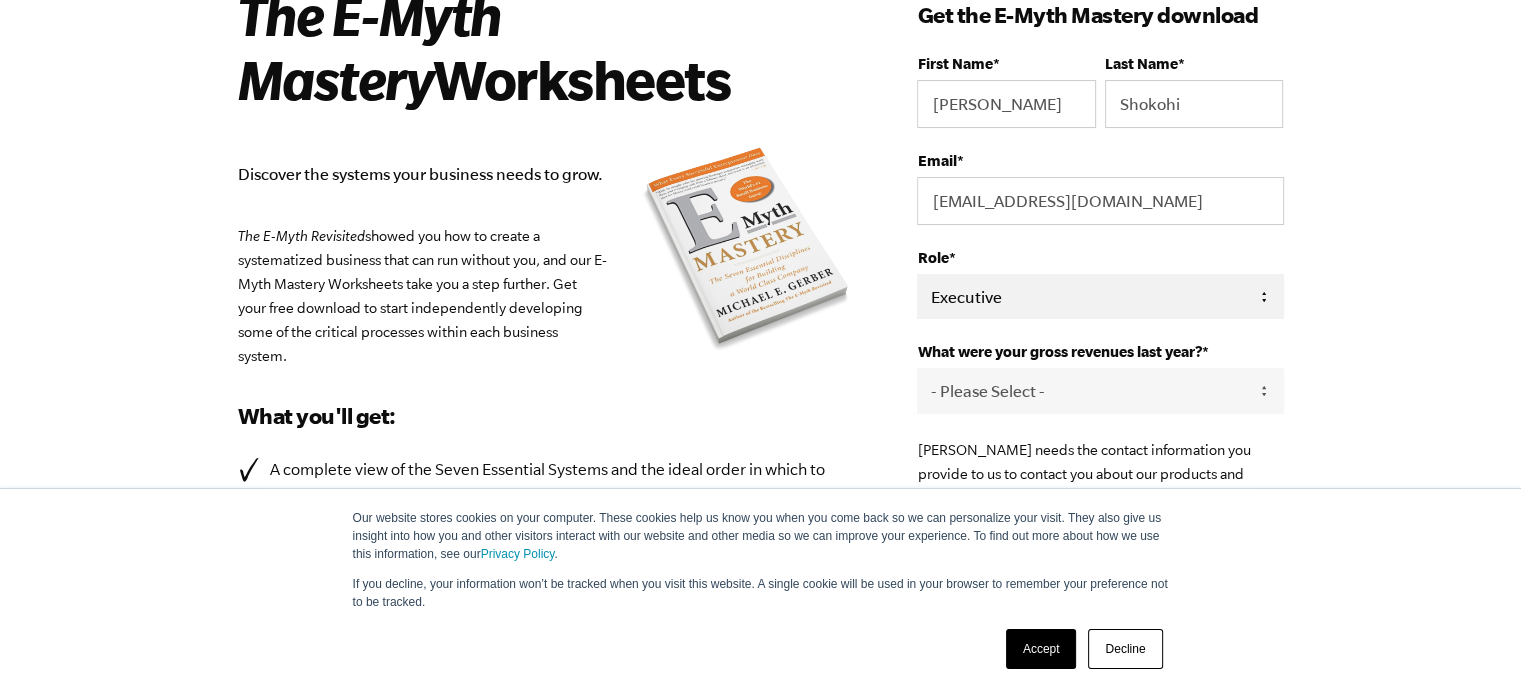 scroll, scrollTop: 186, scrollLeft: 0, axis: vertical 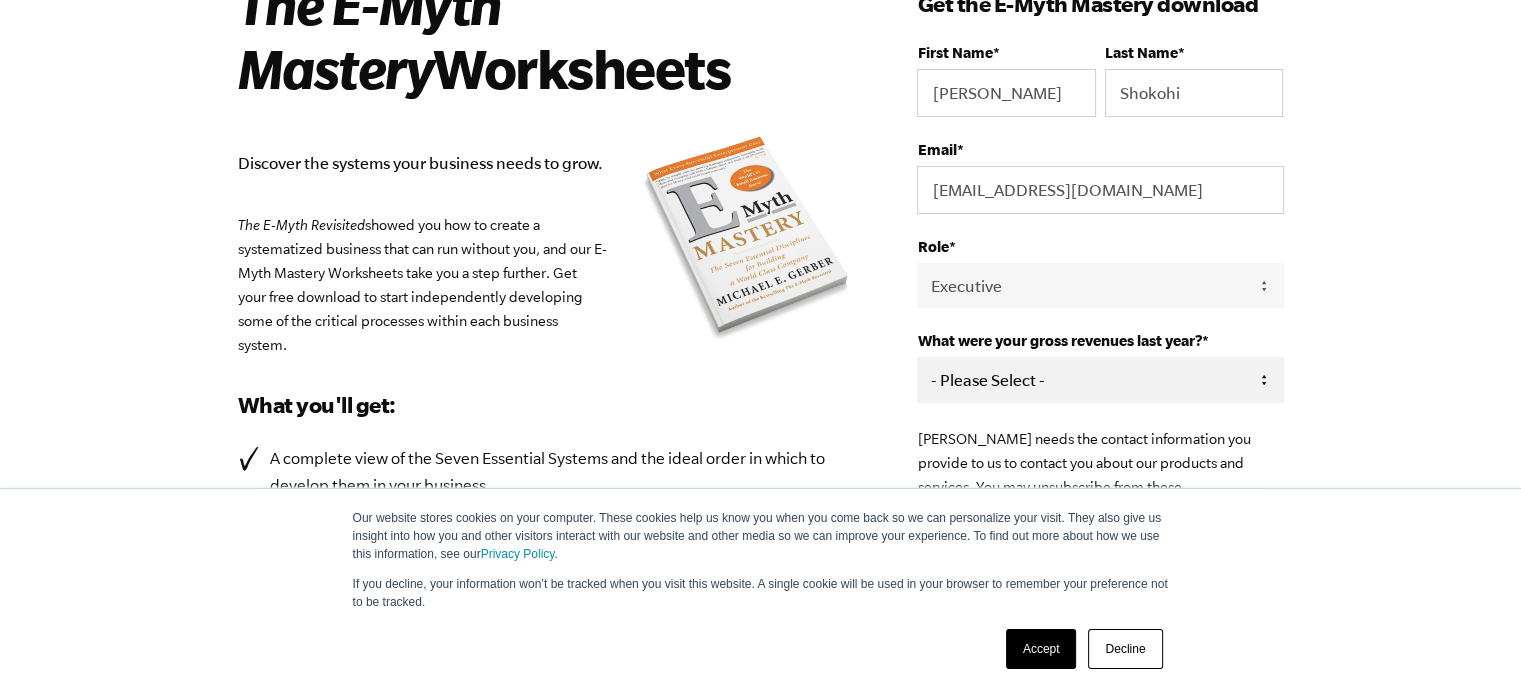 click on "- Please Select - 0-75K 76-150K 151-275K 276-500K 501-750K 751-1M 1-2.5M 2.5-5M 5-10M 10M+" at bounding box center [1100, 379] 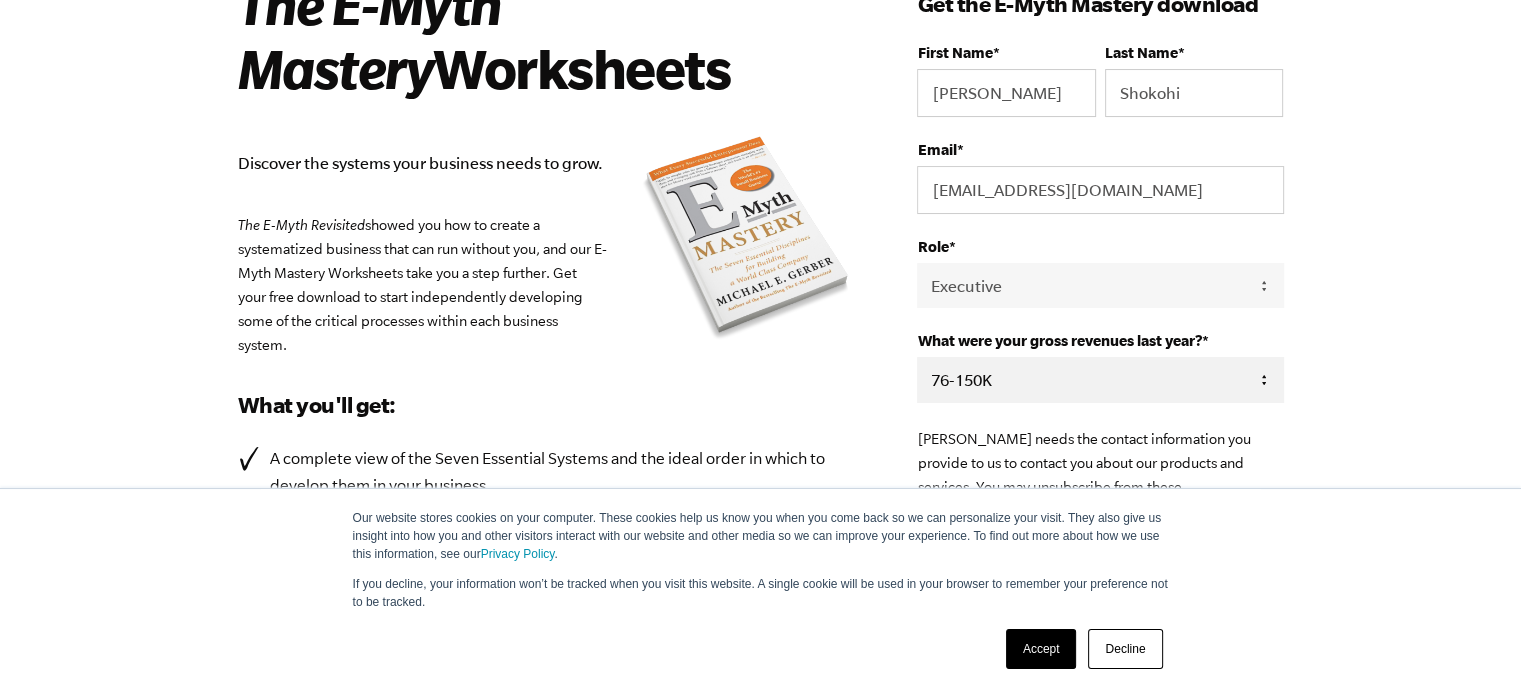 click on "- Please Select - 0-75K 76-150K 151-275K 276-500K 501-750K 751-1M 1-2.5M 2.5-5M 5-10M 10M+" at bounding box center [1100, 379] 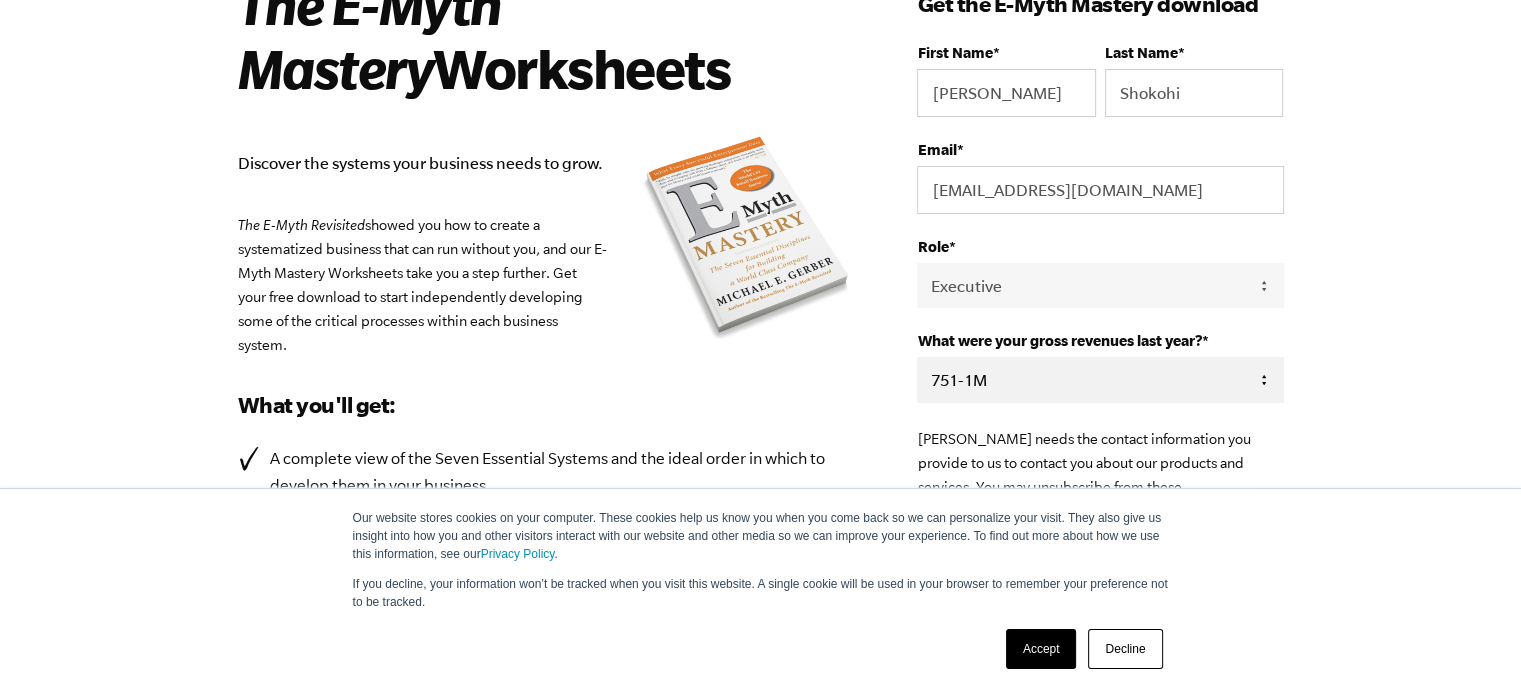 click on "- Please Select - 0-75K 76-150K 151-275K 276-500K 501-750K 751-1M 1-2.5M 2.5-5M 5-10M 10M+" at bounding box center [1100, 379] 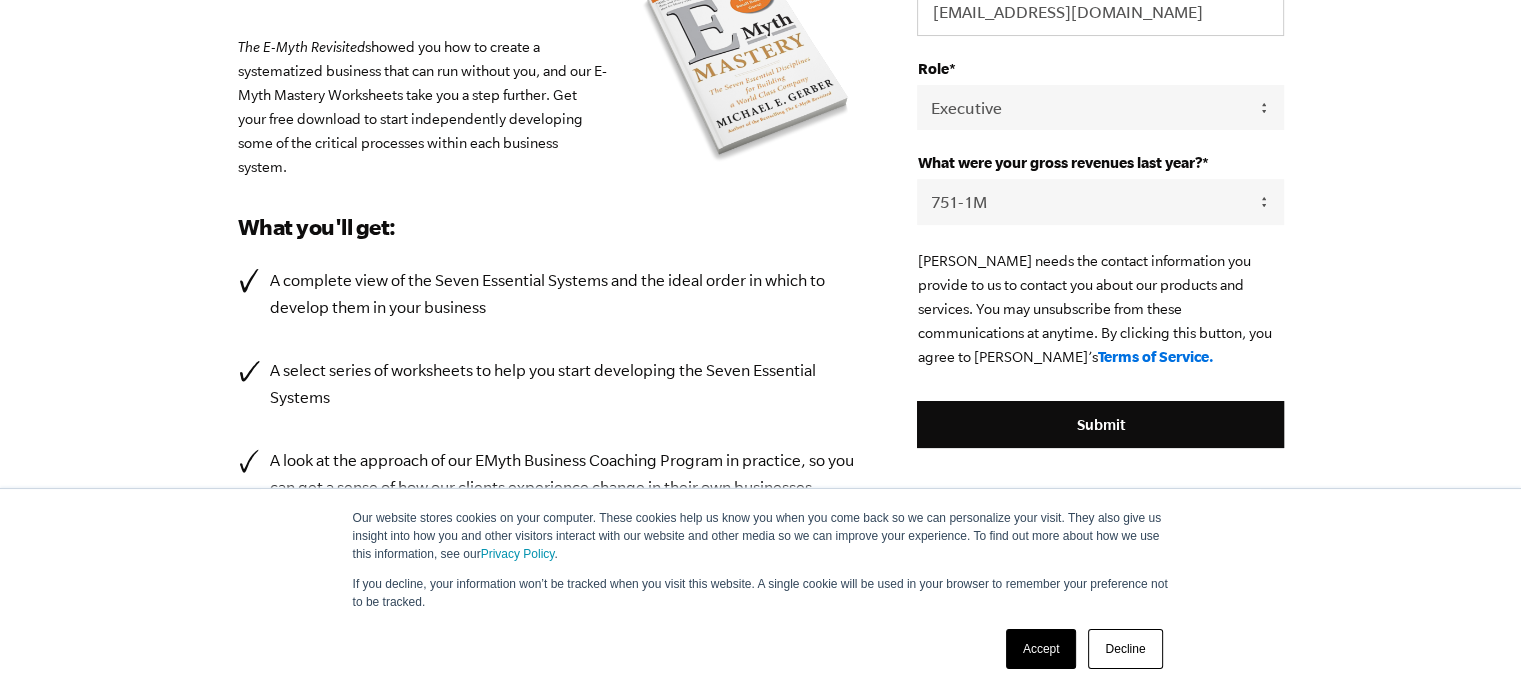 click on "Our website stores cookies on your computer. These cookies help us know you when you come back so we can personalize your visit. They also give us insight into how you and other visitors interact with our website and other media so we can improve your experience. To find out more about how we use this information, see our  Privacy Policy .
If you decline, your information won’t be tracked when you visit this website. A single cookie will be used in your browser to remember your preference not to be tracked.
Accept
Decline
The E-Myth Mastery  Worksheets
Discover the systems your business needs to grow.
The E-Myth Revisited
What you'll get:
A select series of worksheets to help you start developing the Seven Essential Systems" at bounding box center [760, -17] 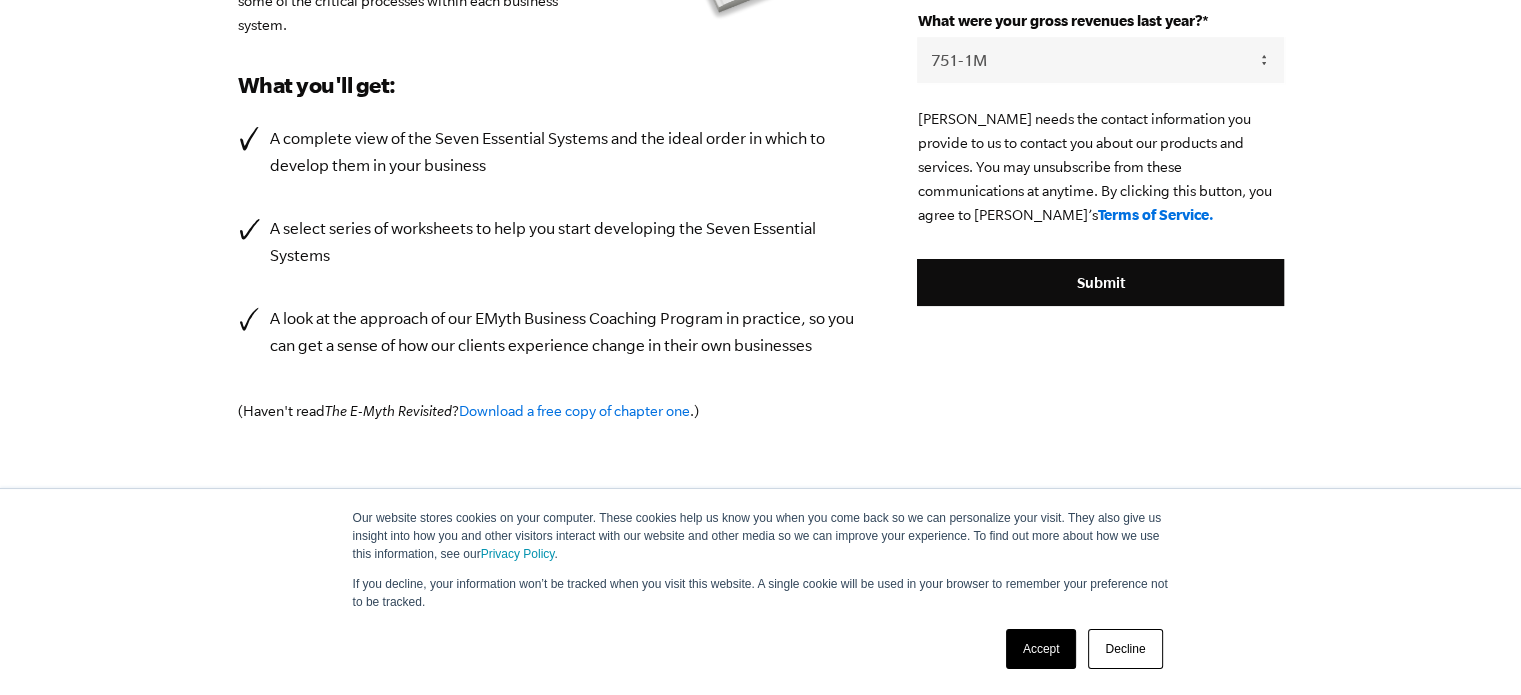 scroll, scrollTop: 541, scrollLeft: 0, axis: vertical 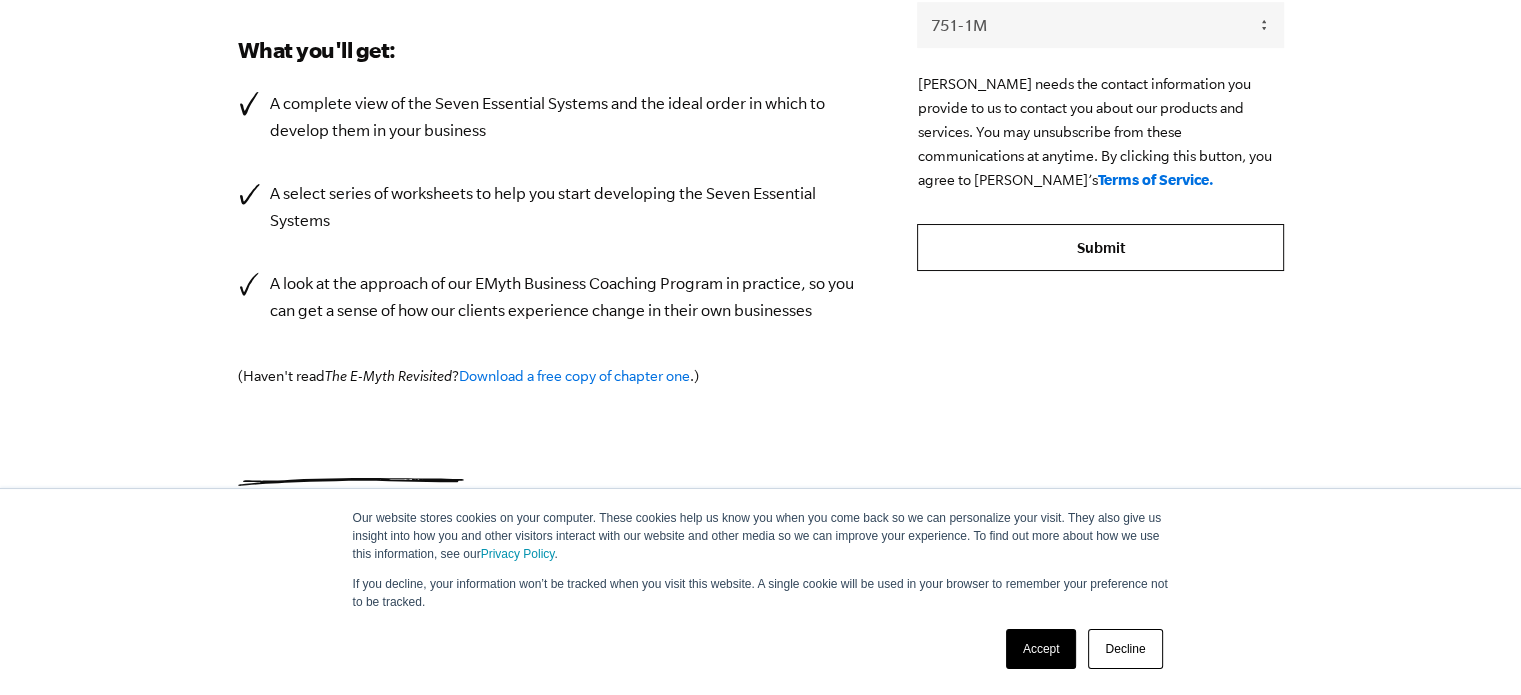 click on "Submit" at bounding box center [1100, 248] 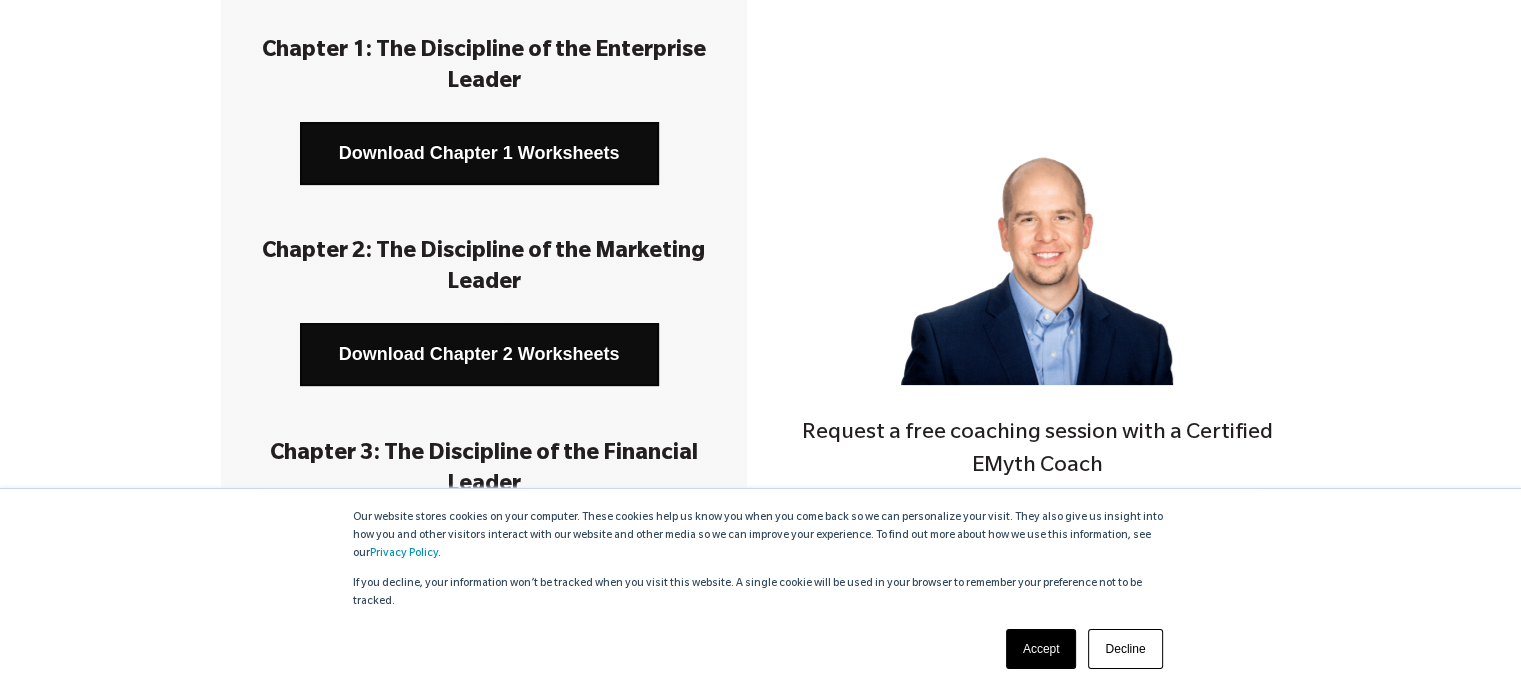 scroll, scrollTop: 360, scrollLeft: 0, axis: vertical 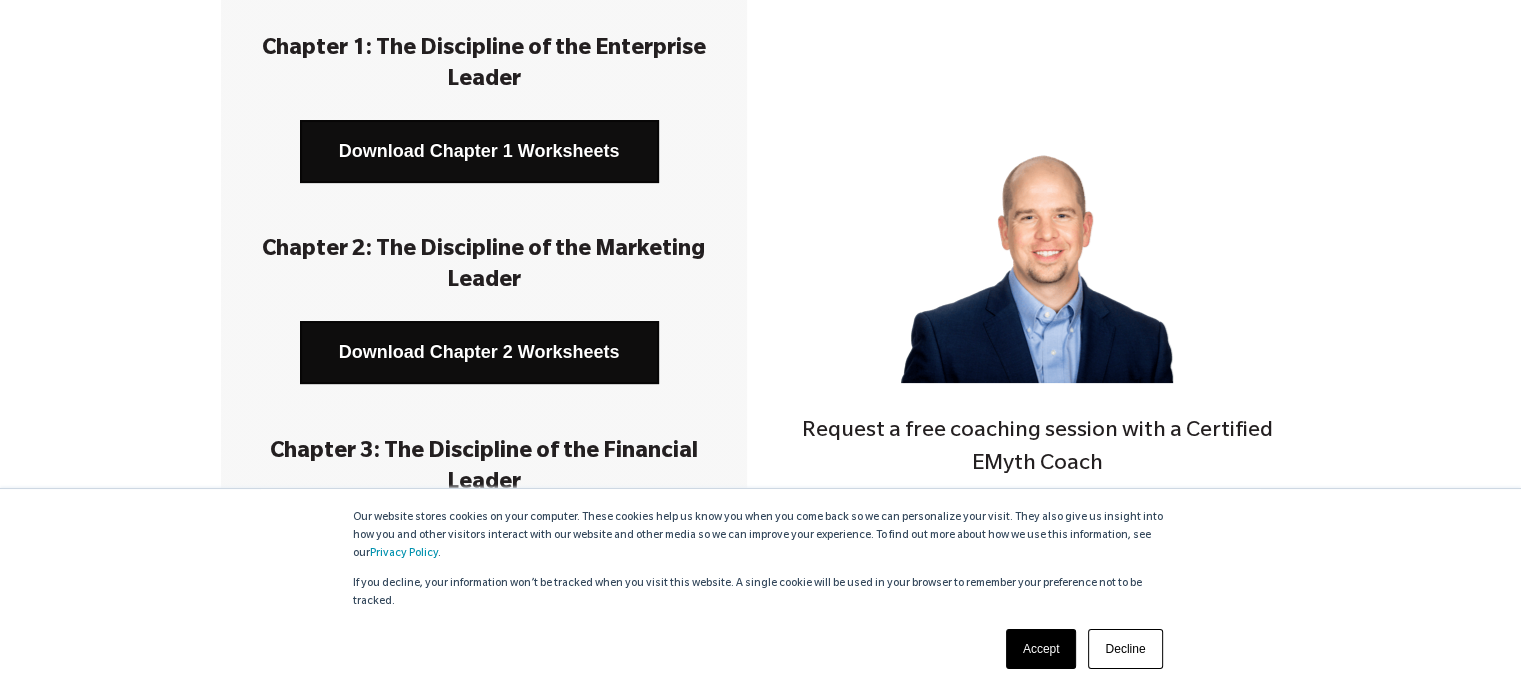 click on "Download Chapter 1 Worksheets" at bounding box center (479, 151) 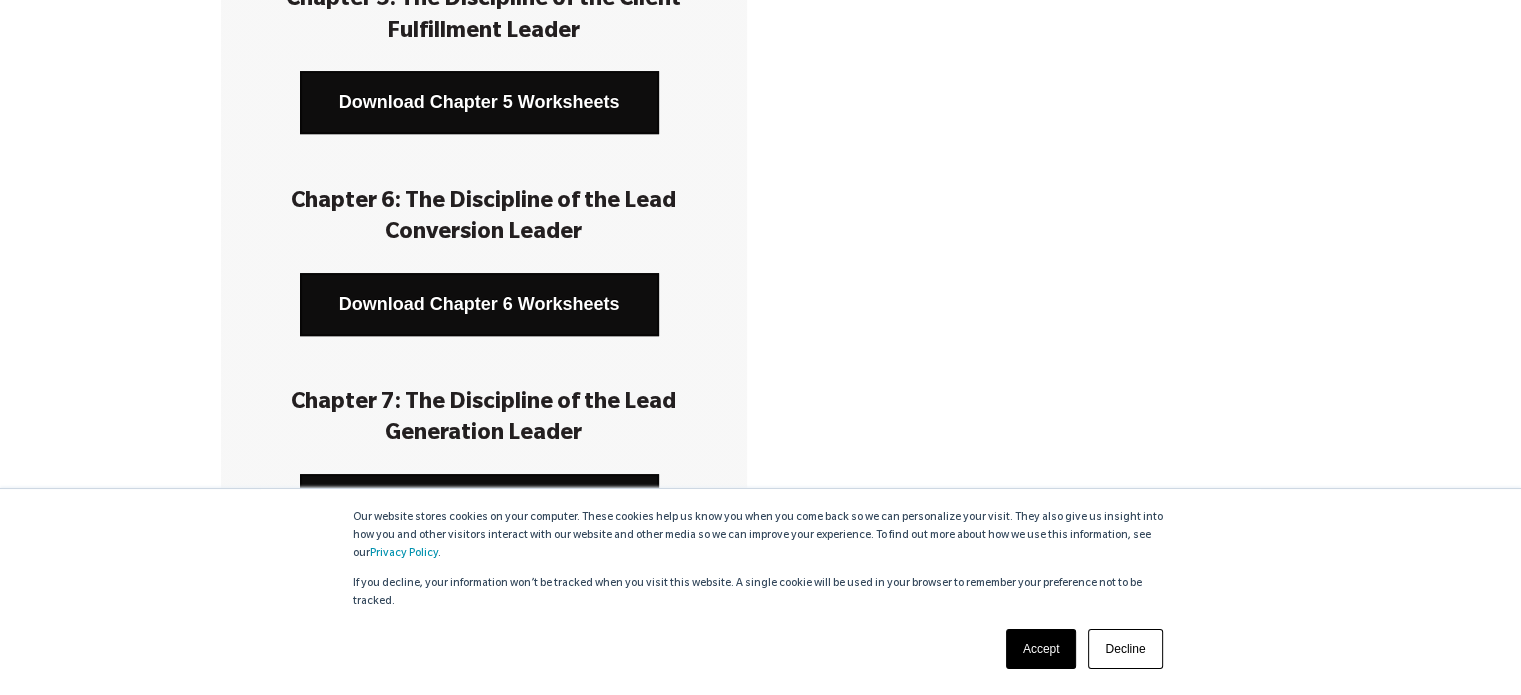 scroll, scrollTop: 1220, scrollLeft: 0, axis: vertical 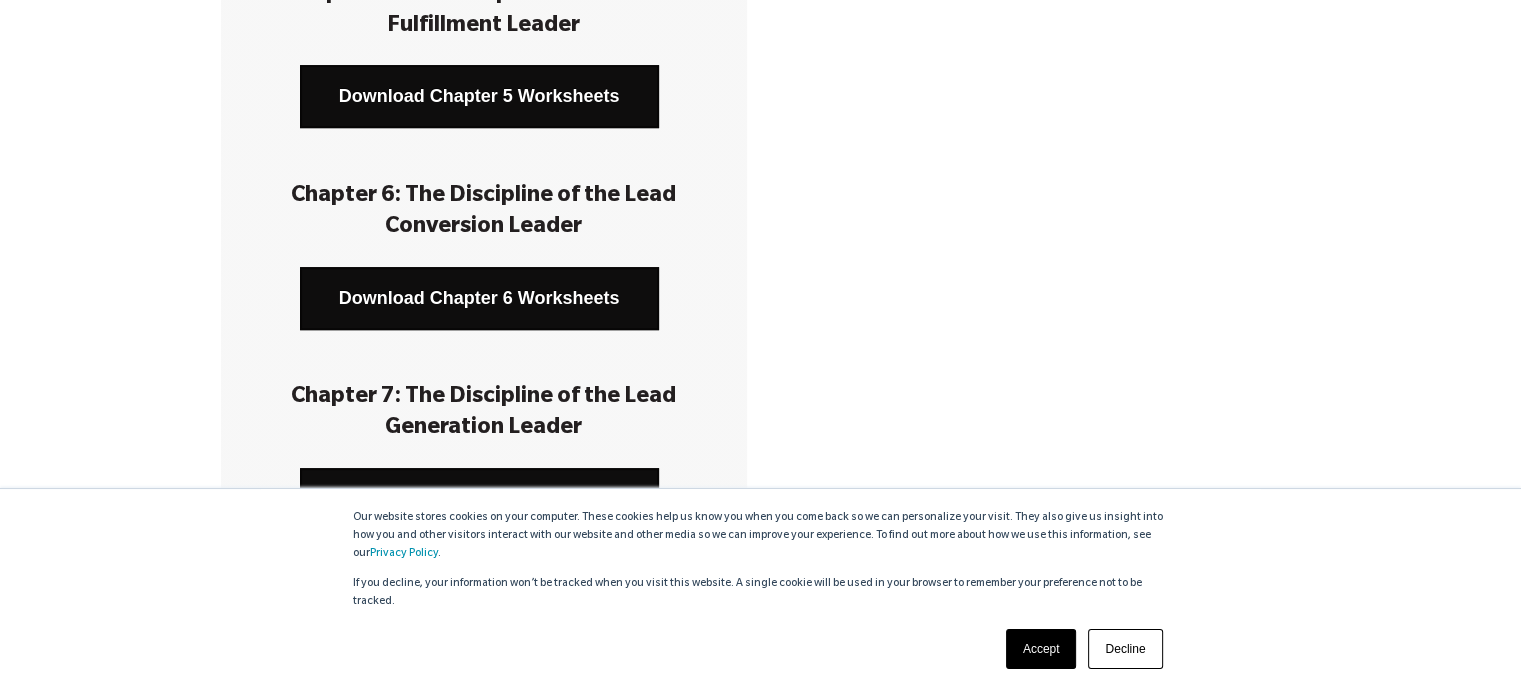 click on "Decline" at bounding box center (1125, 649) 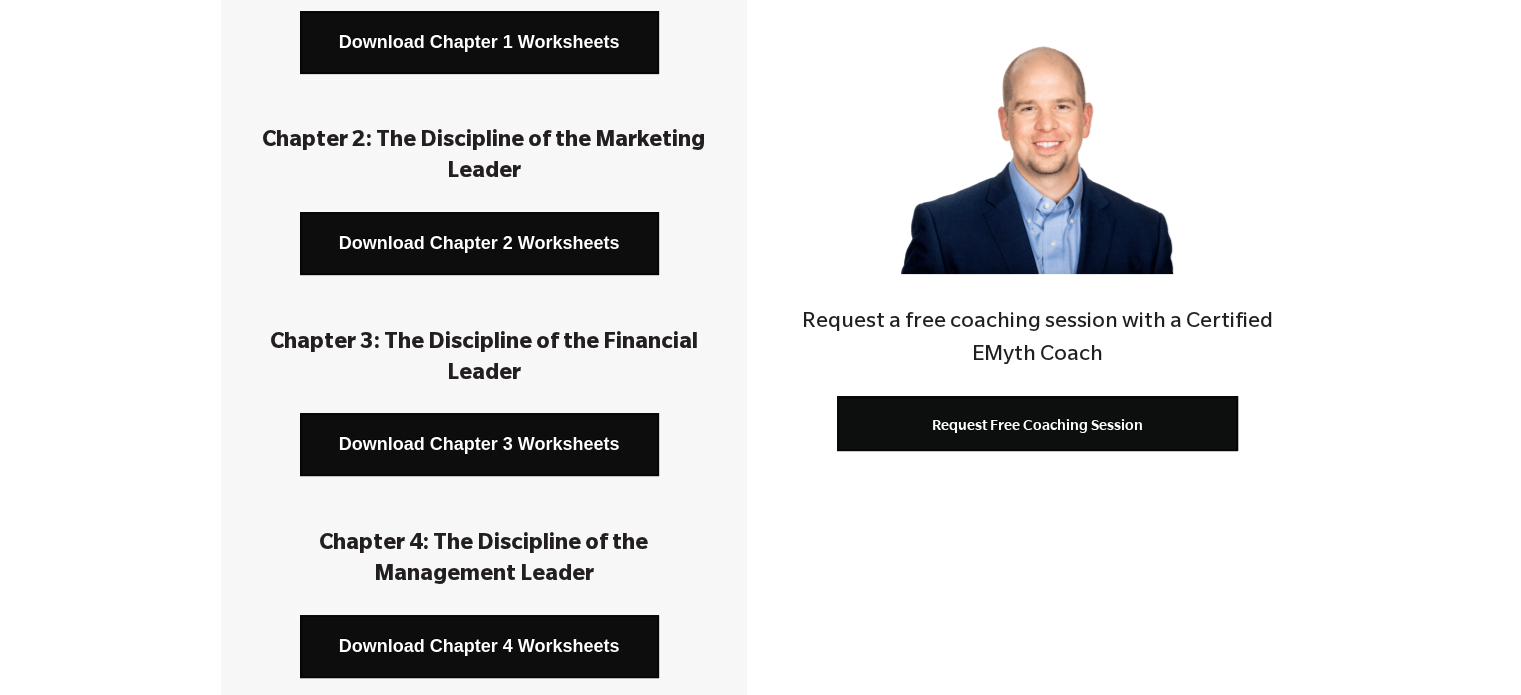 scroll, scrollTop: 466, scrollLeft: 0, axis: vertical 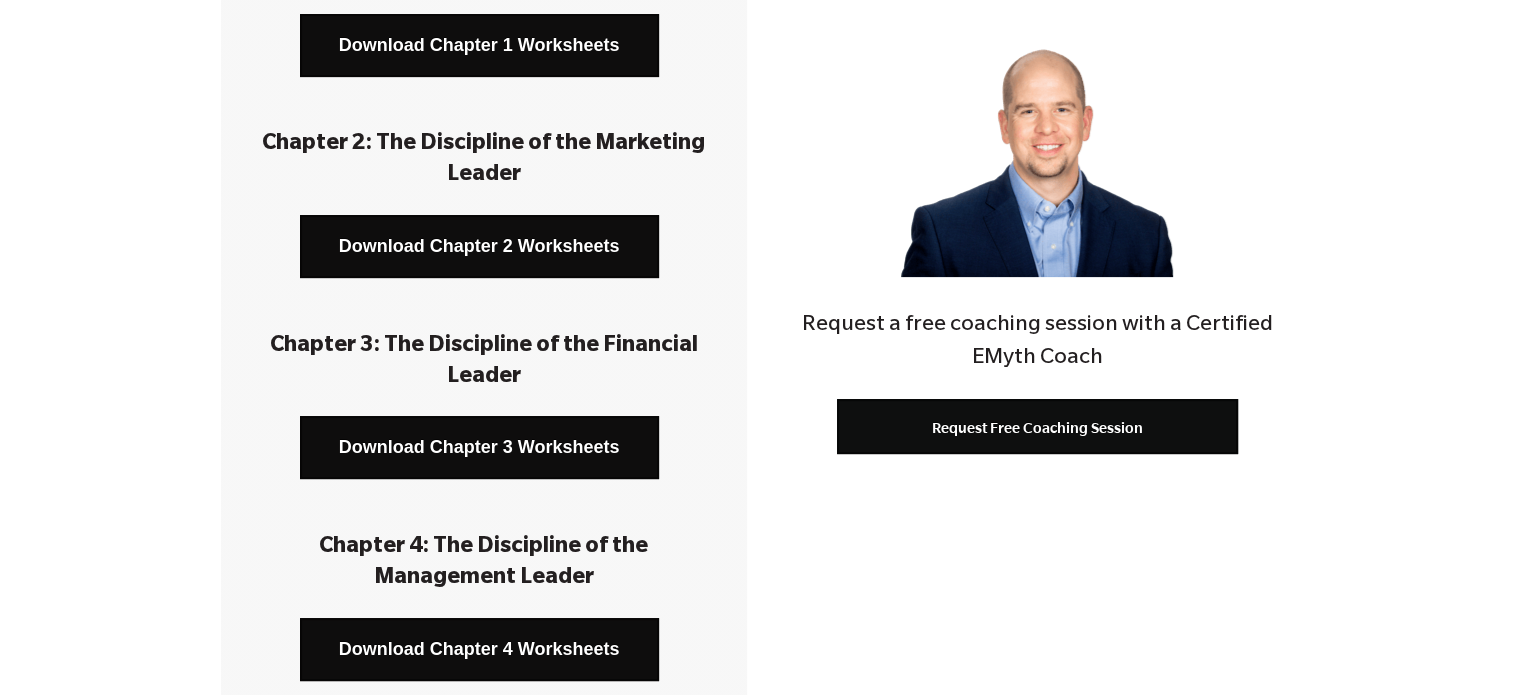 click on "Request Free Coaching Session" at bounding box center [1037, 426] 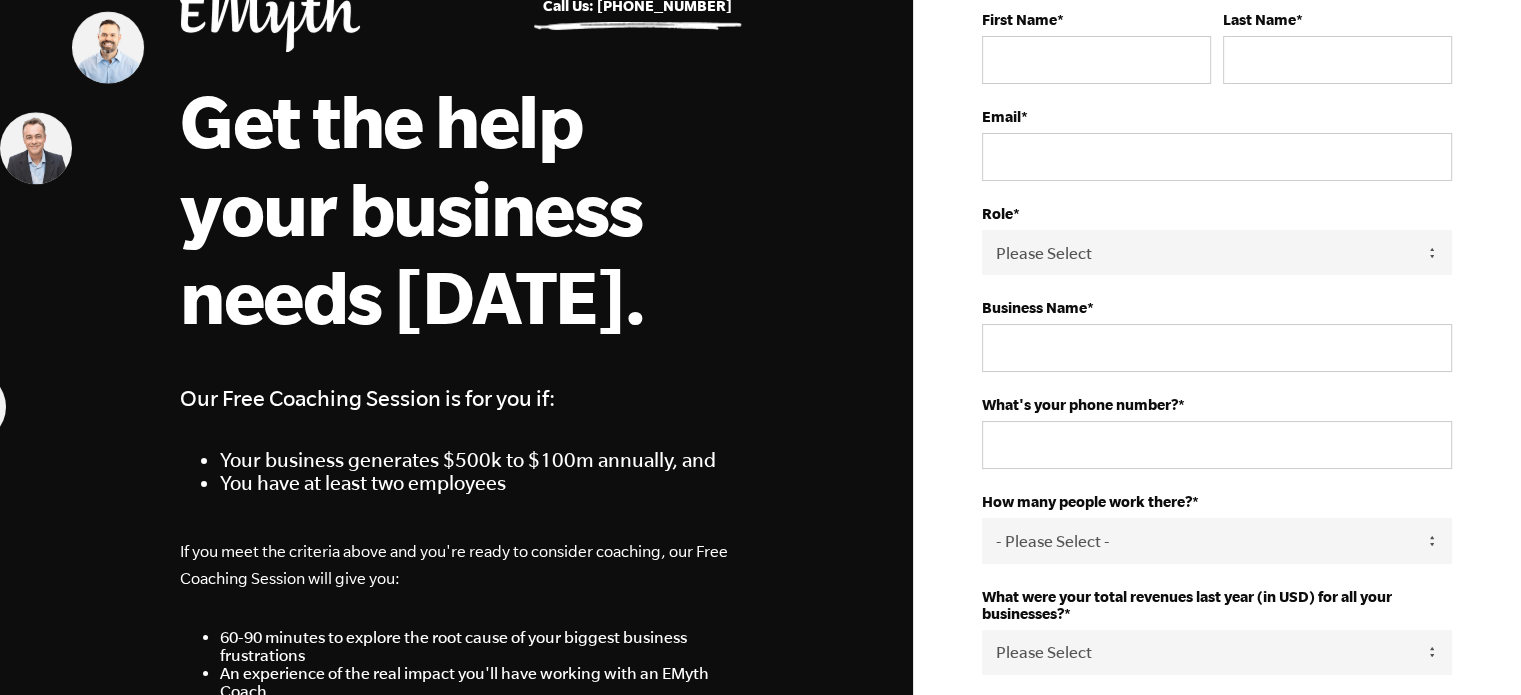 scroll, scrollTop: 0, scrollLeft: 0, axis: both 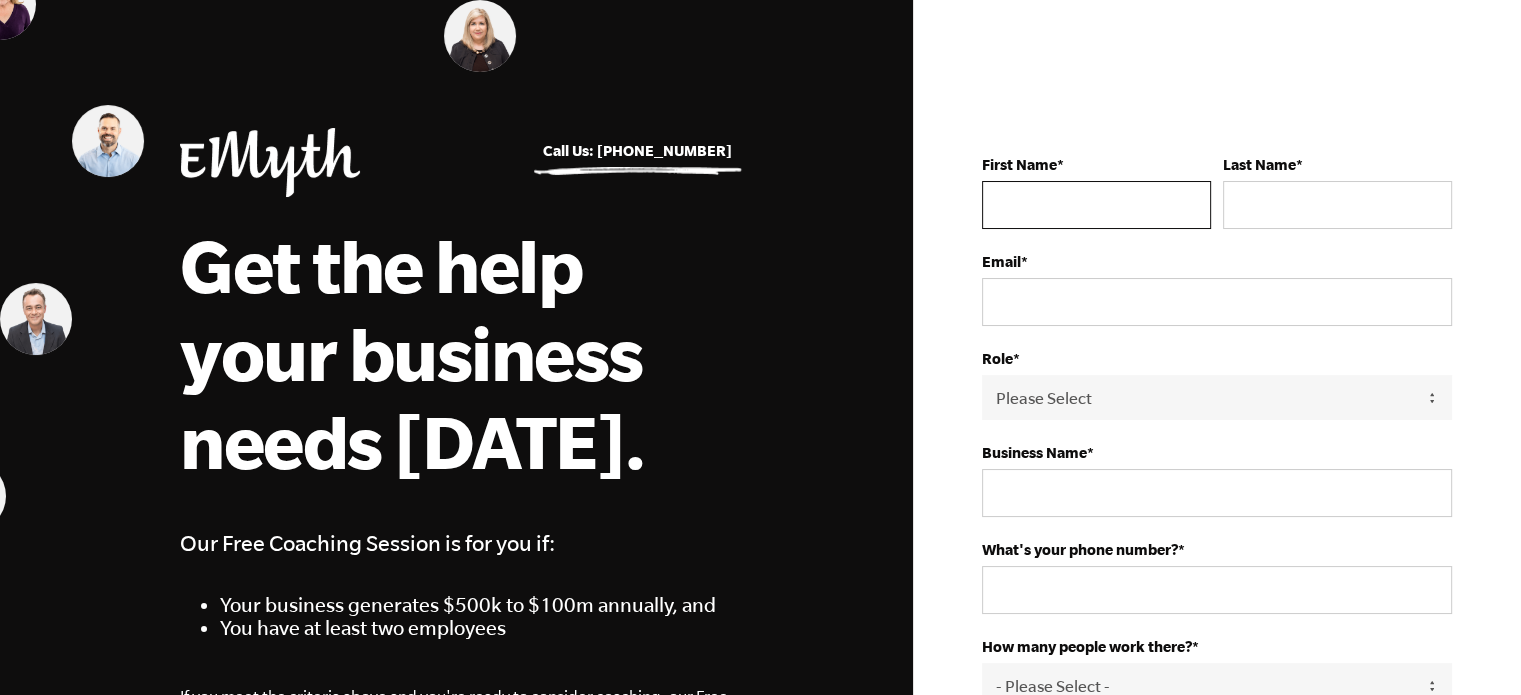 click on "First Name *" at bounding box center (1096, 205) 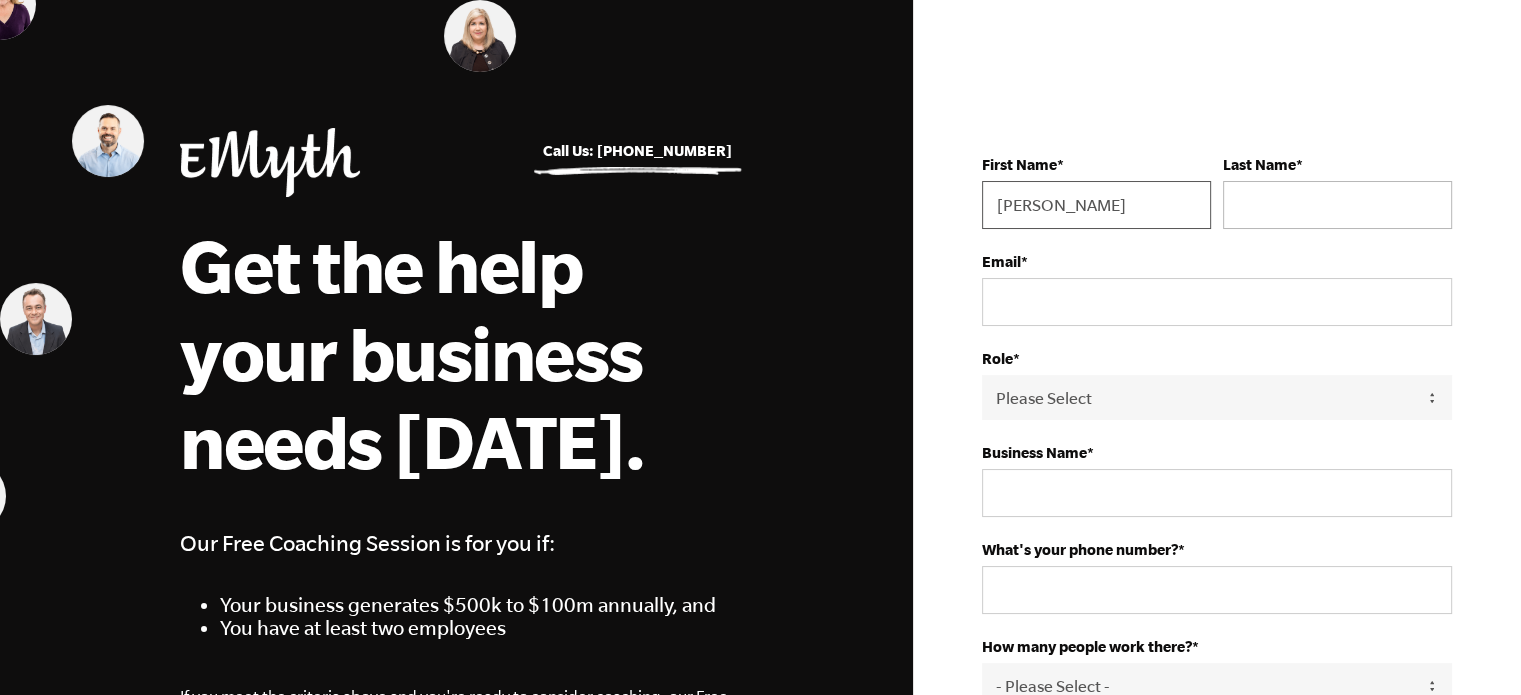 type on "[PERSON_NAME]" 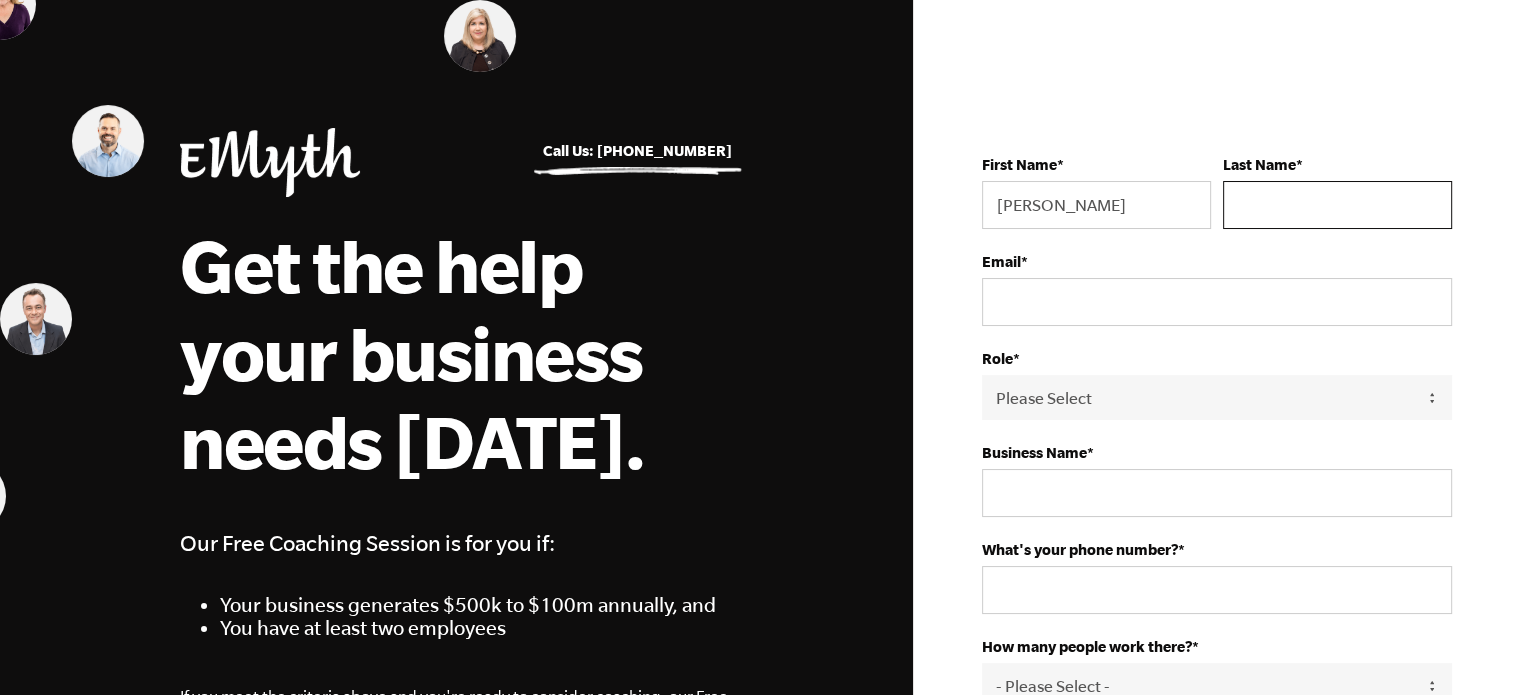 click on "Last Name *" at bounding box center [1337, 205] 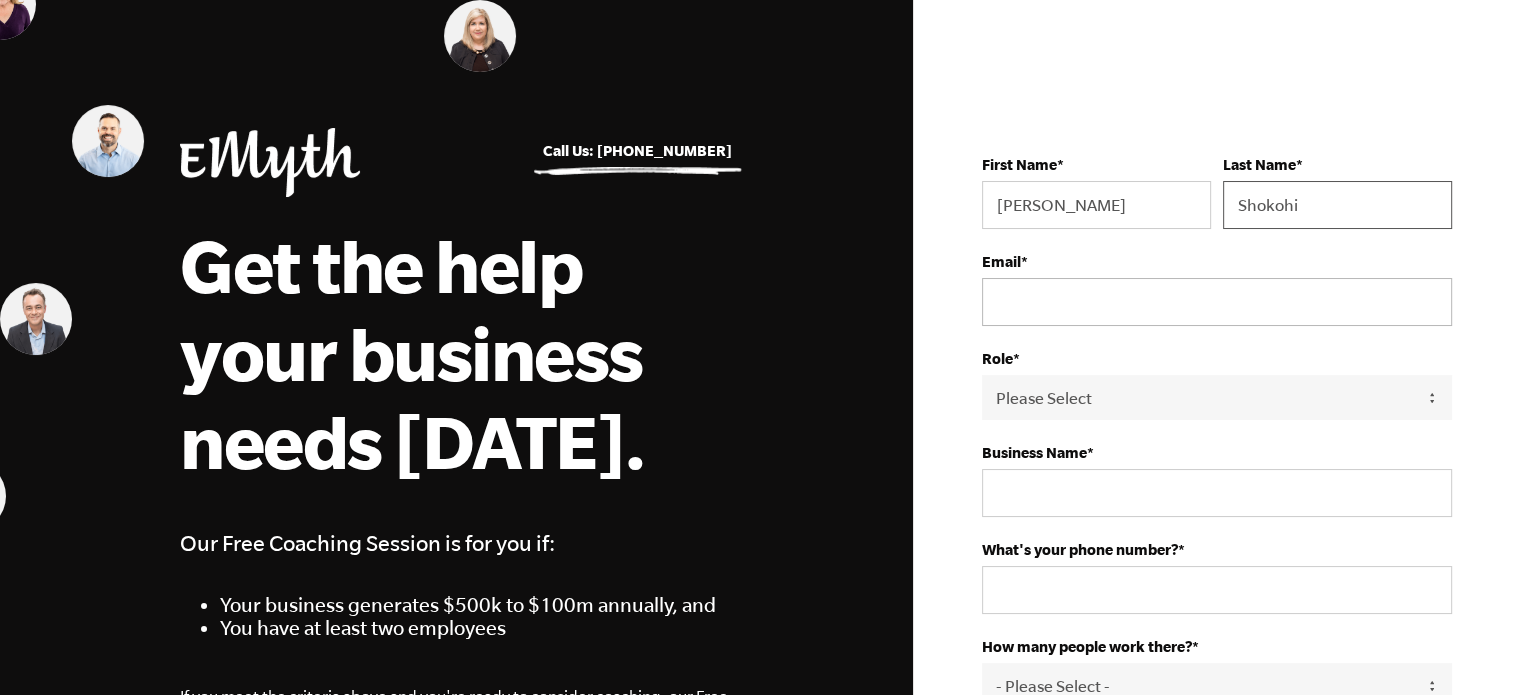 type on "Shokohi" 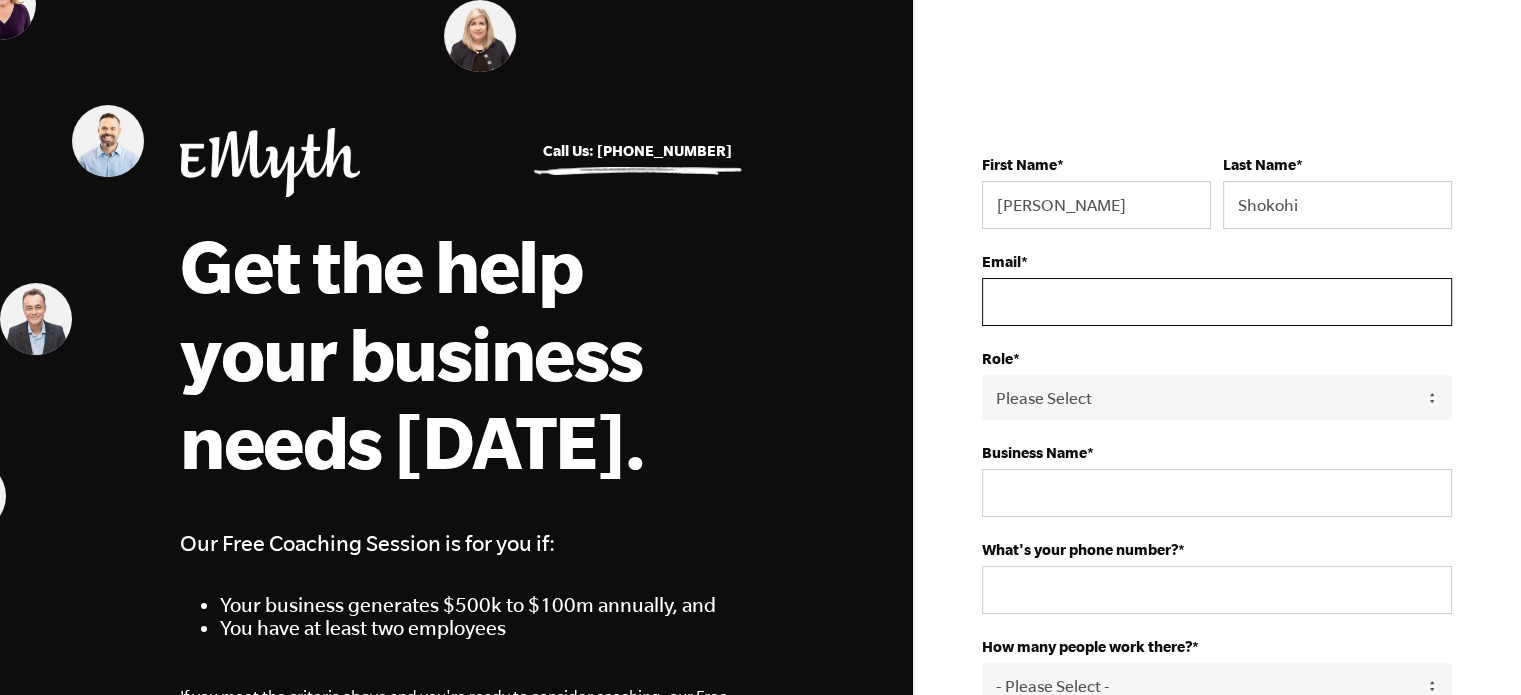 click on "Email *" at bounding box center [1217, 302] 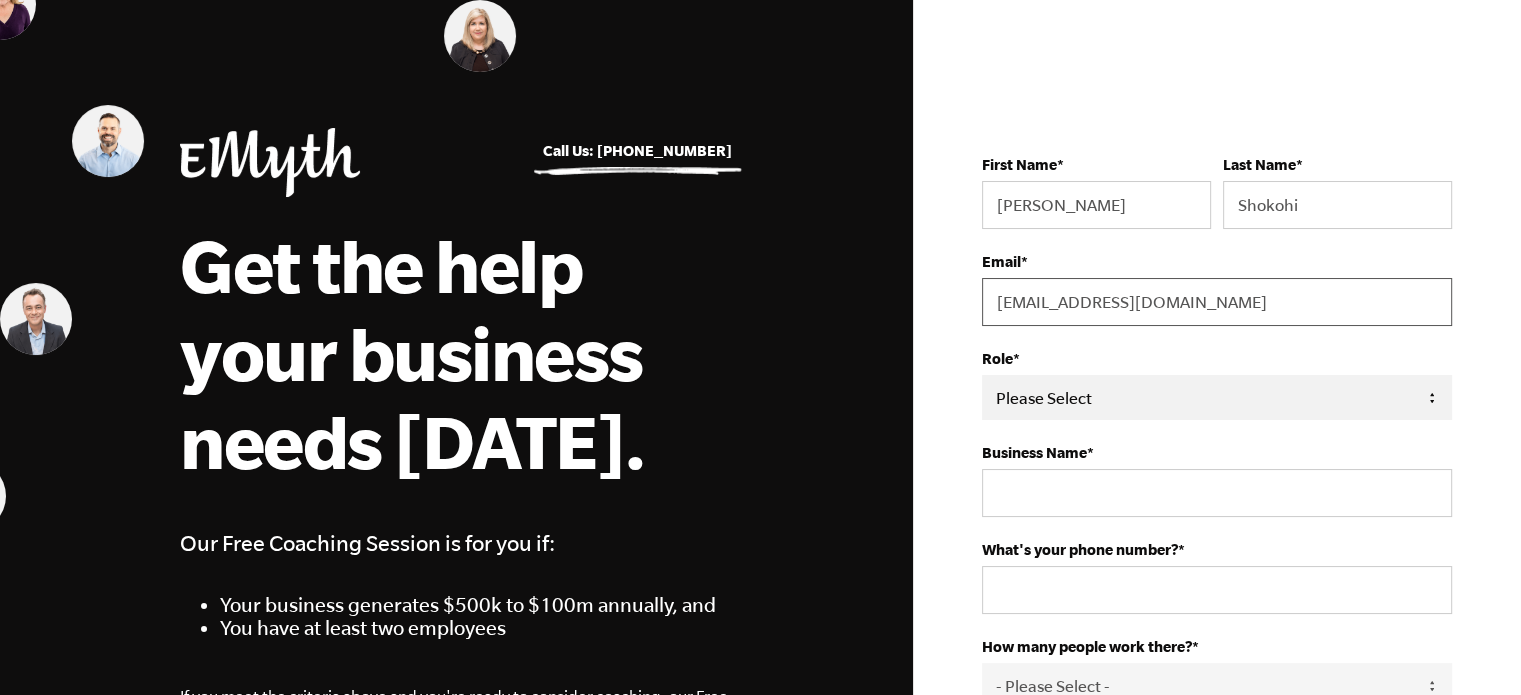type on "[EMAIL_ADDRESS][DOMAIN_NAME]" 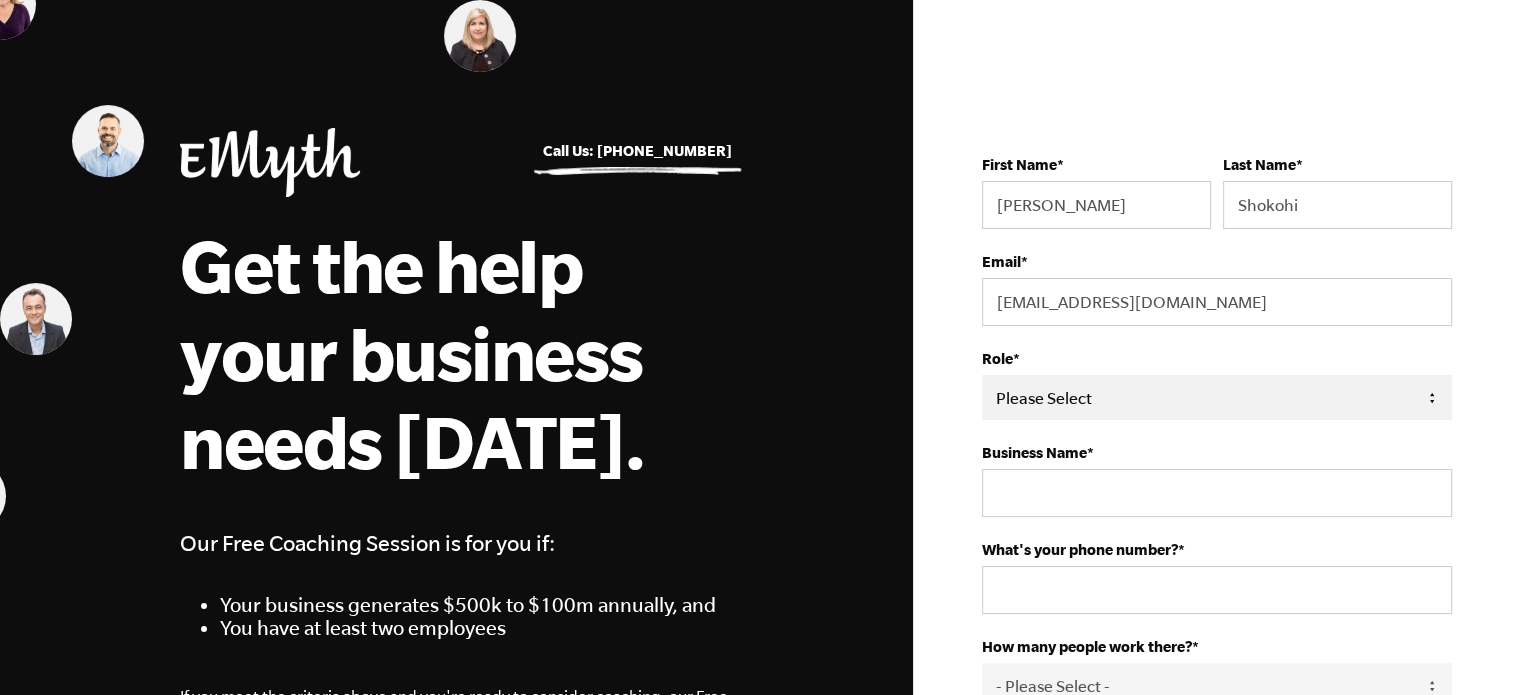 click on "Please Select Owner Partner / Co-Owner Executive Employee / Other" at bounding box center [1217, 397] 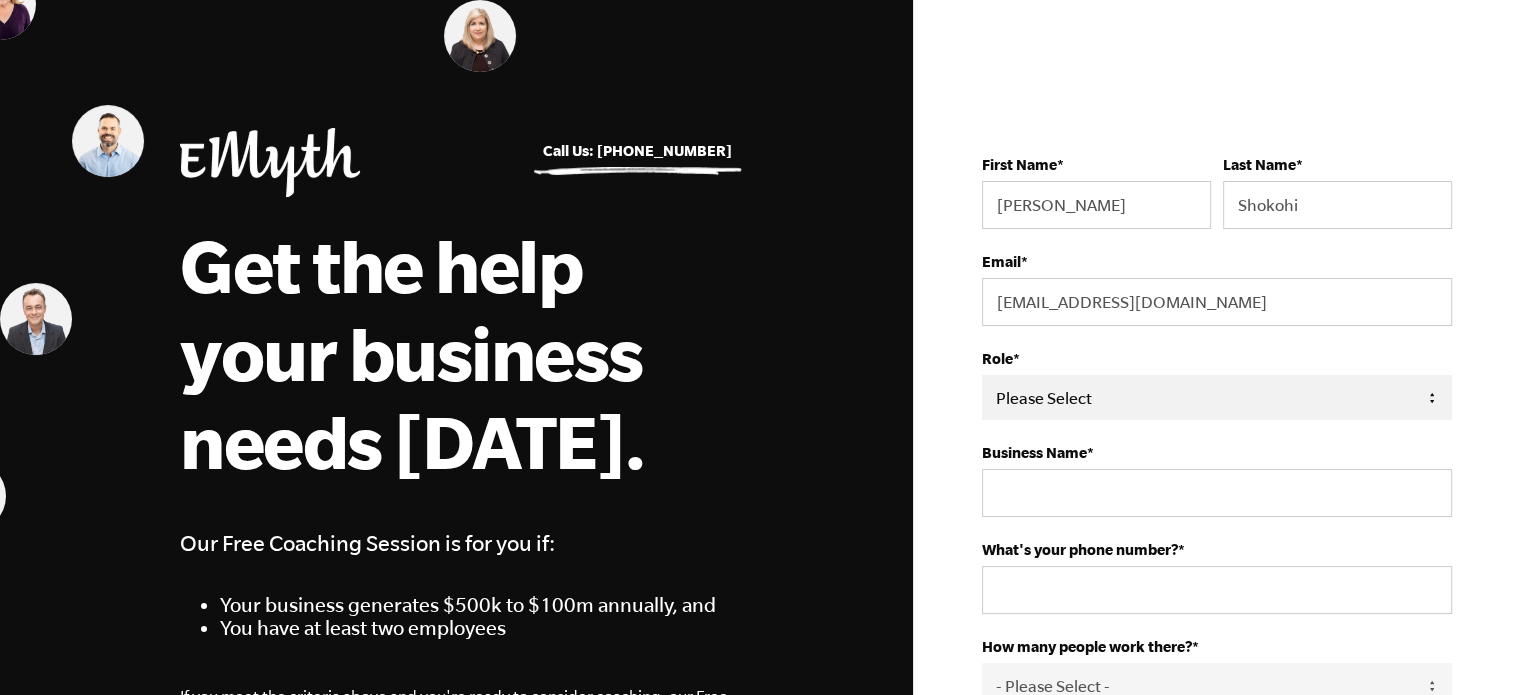 select on "Executive" 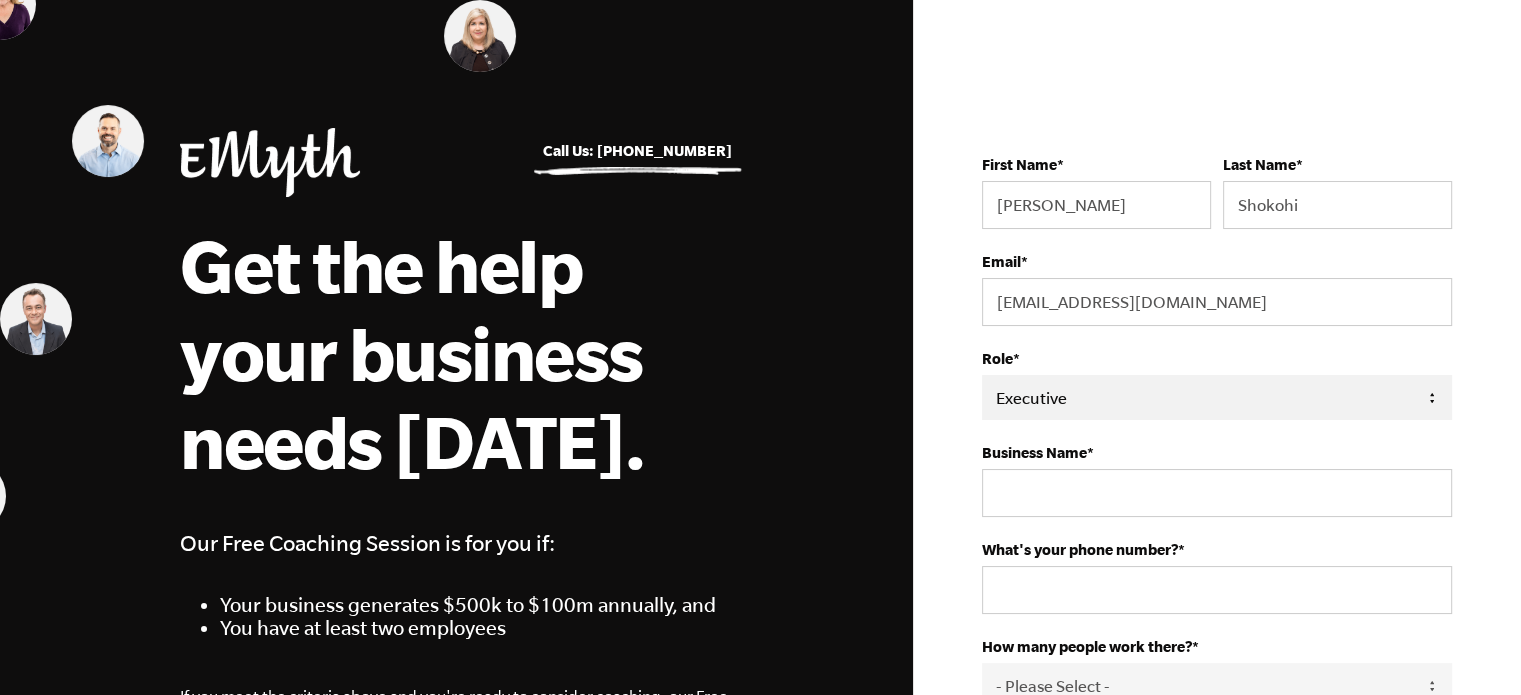 click on "Please Select Owner Partner / Co-Owner Executive Employee / Other" at bounding box center (1217, 397) 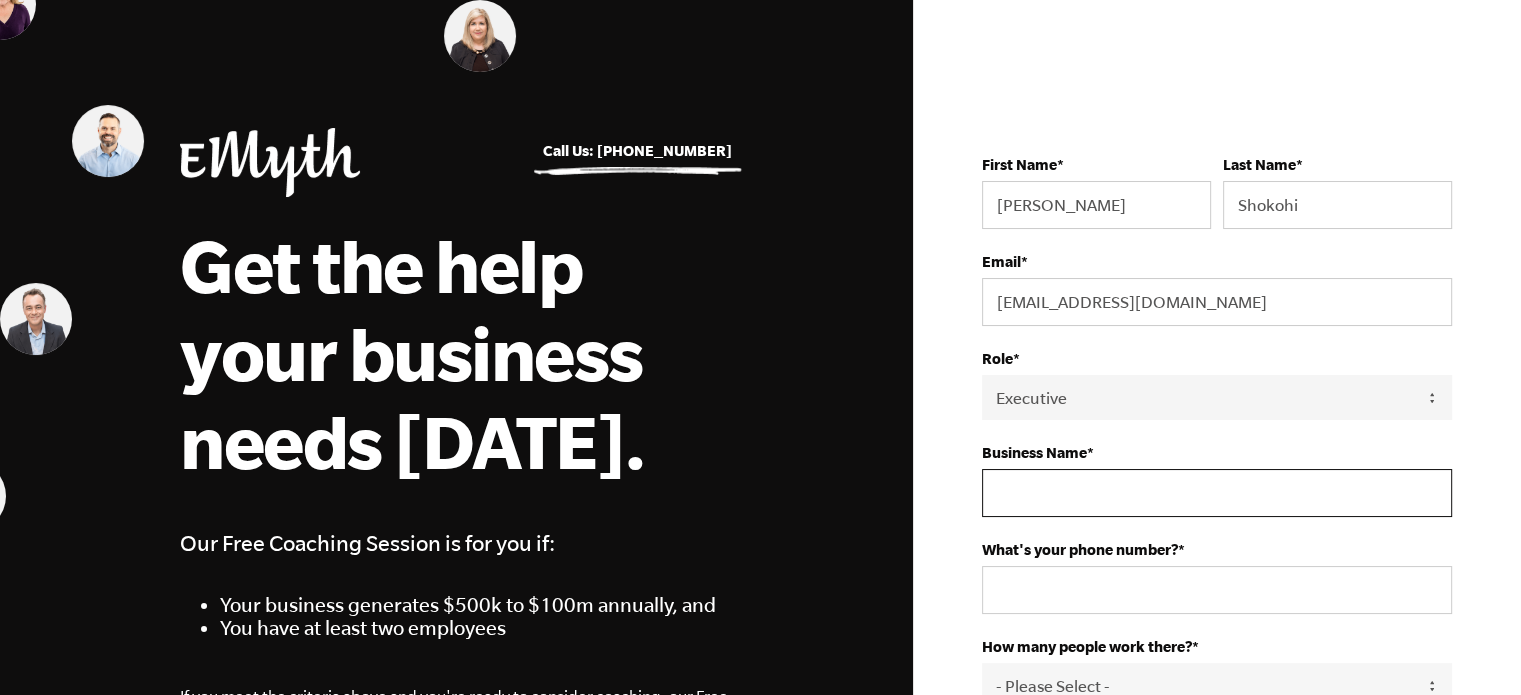 click on "Business Name *" at bounding box center (1217, 493) 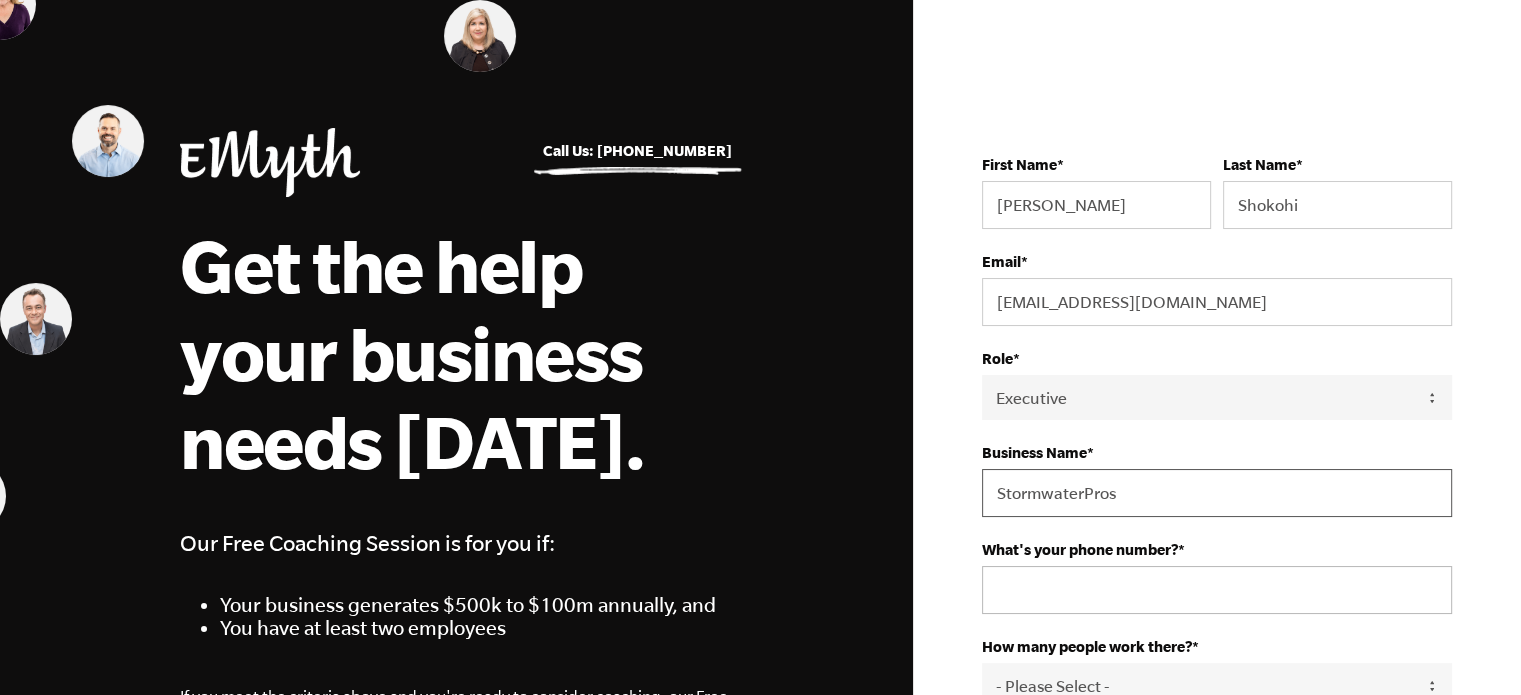type on "StormwaterPros" 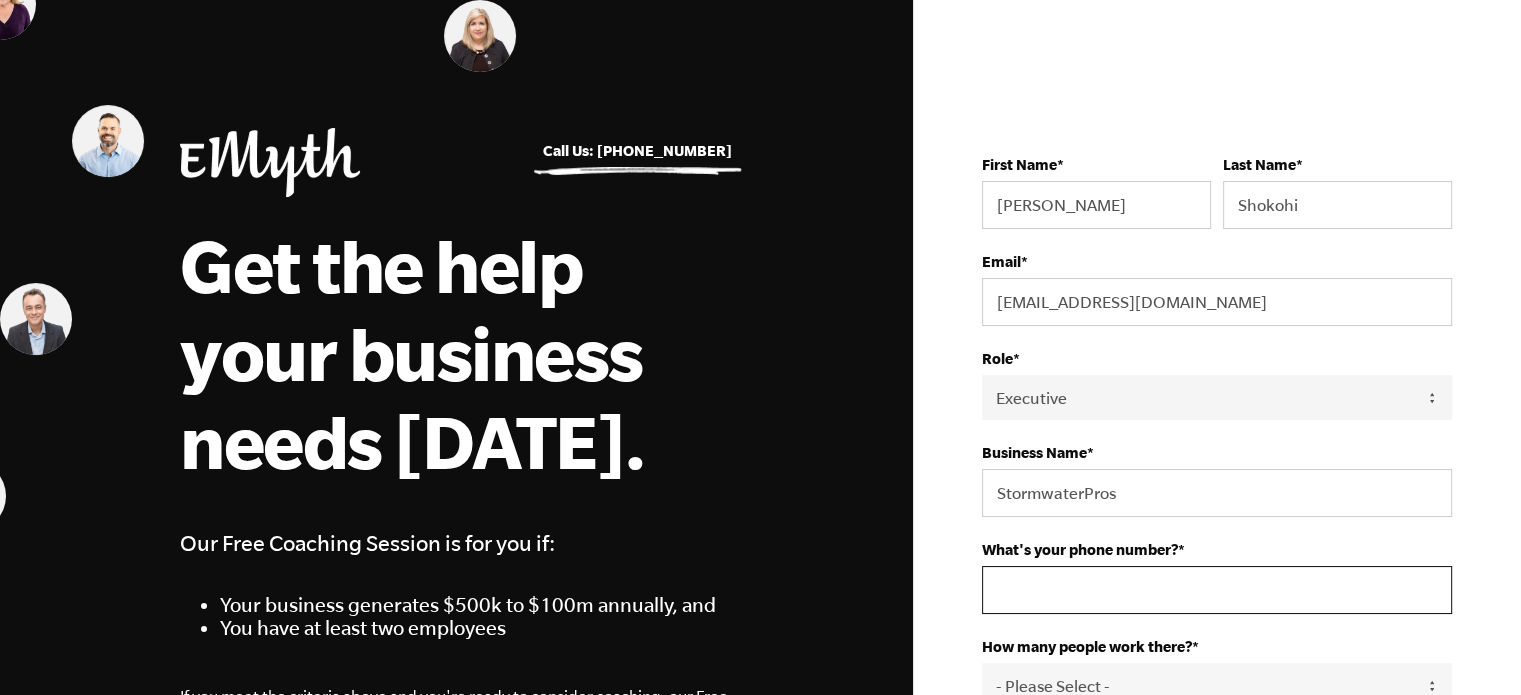 click on "What's your phone number? *" at bounding box center (1217, 590) 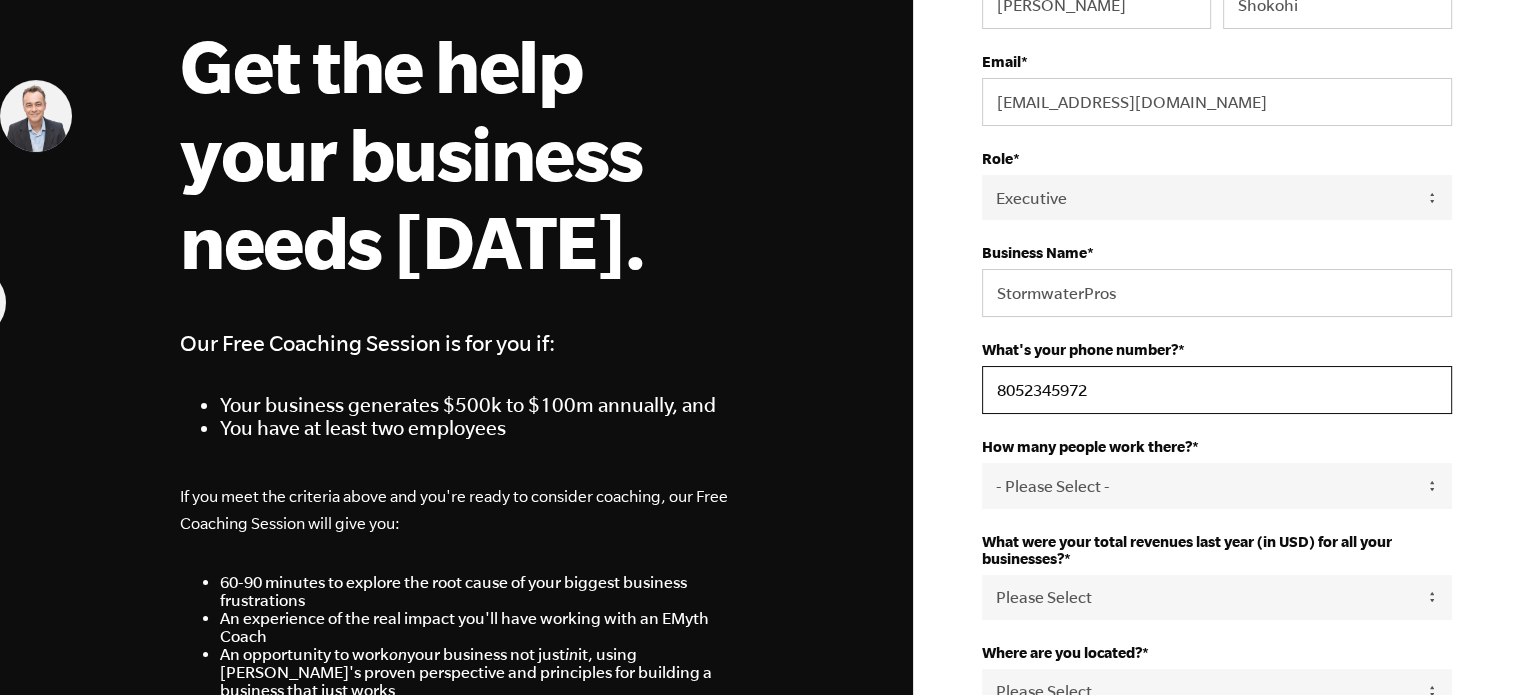 scroll, scrollTop: 225, scrollLeft: 0, axis: vertical 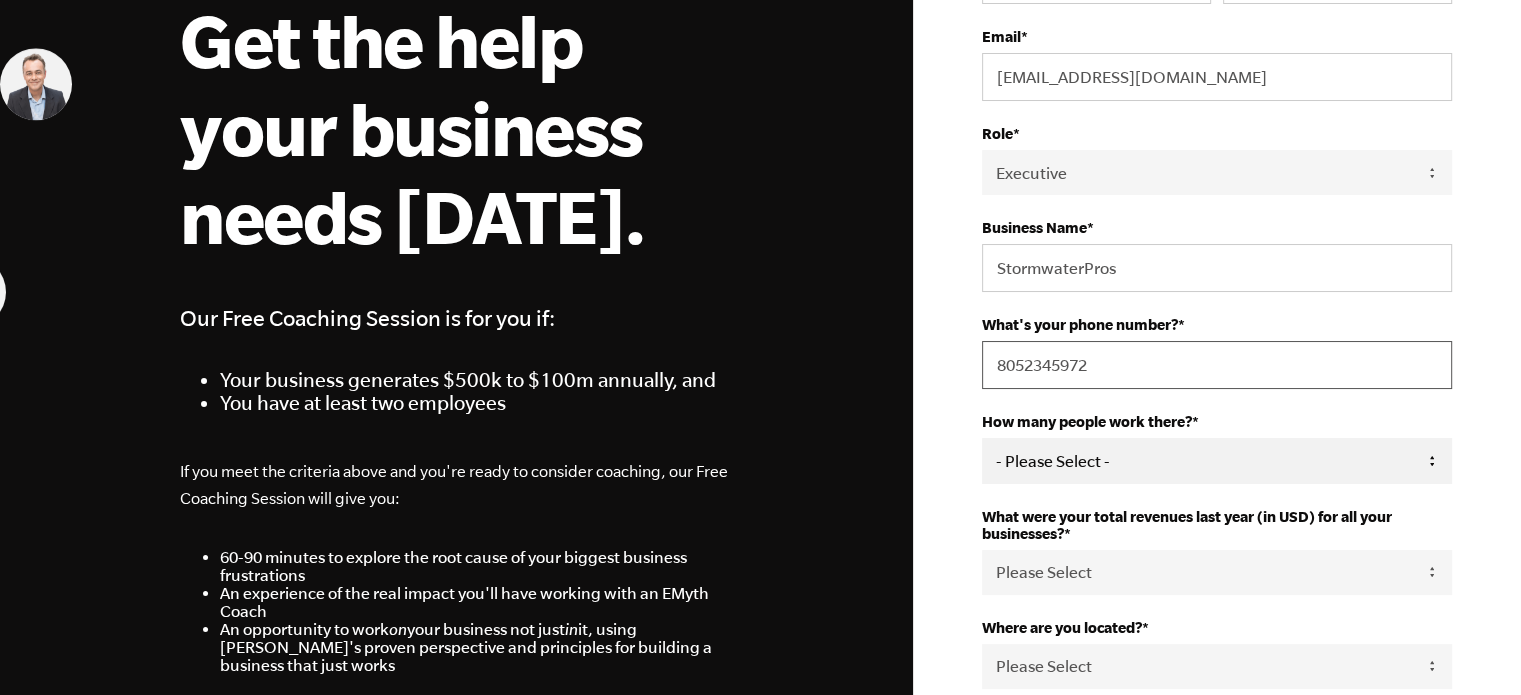 type on "8052345972" 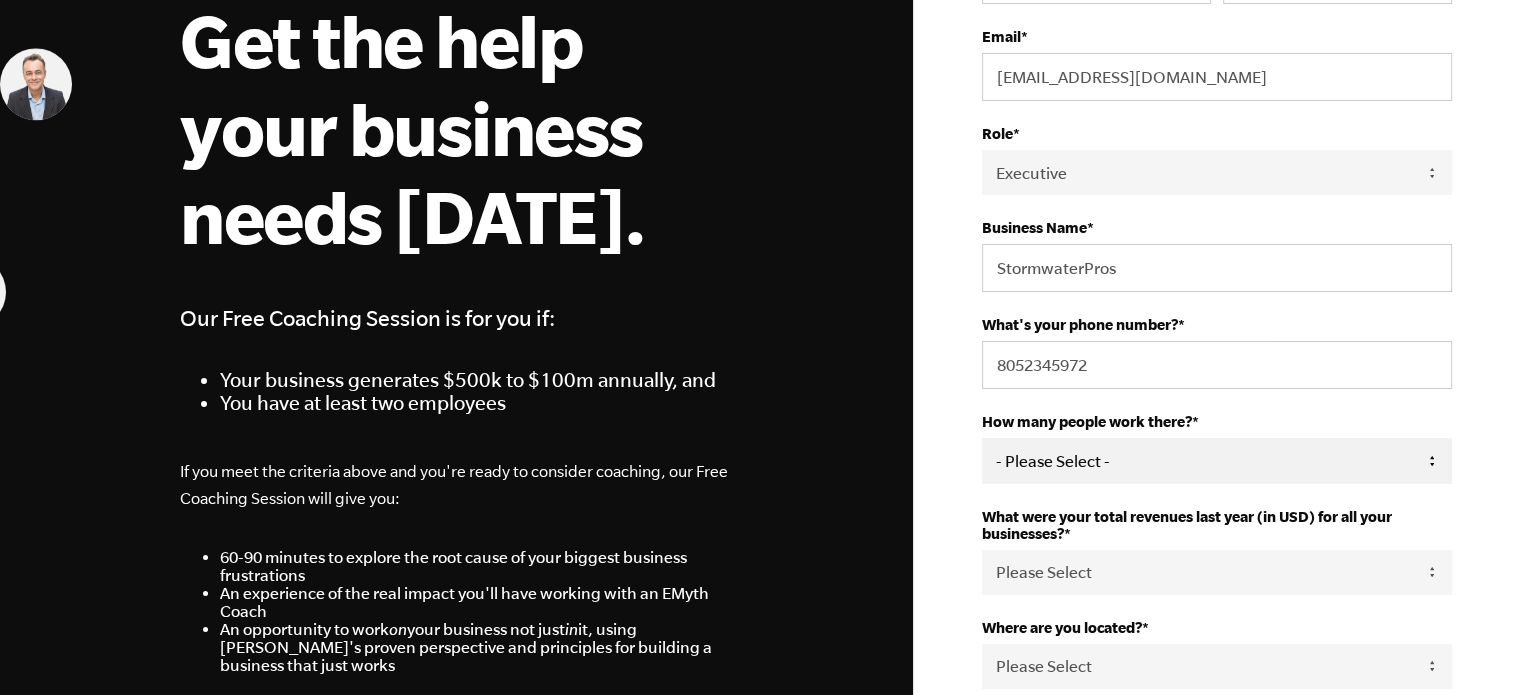 click on "- Please Select - 50+ 35-49 20-34 10-19 4-9 1-3 0" at bounding box center [1217, 460] 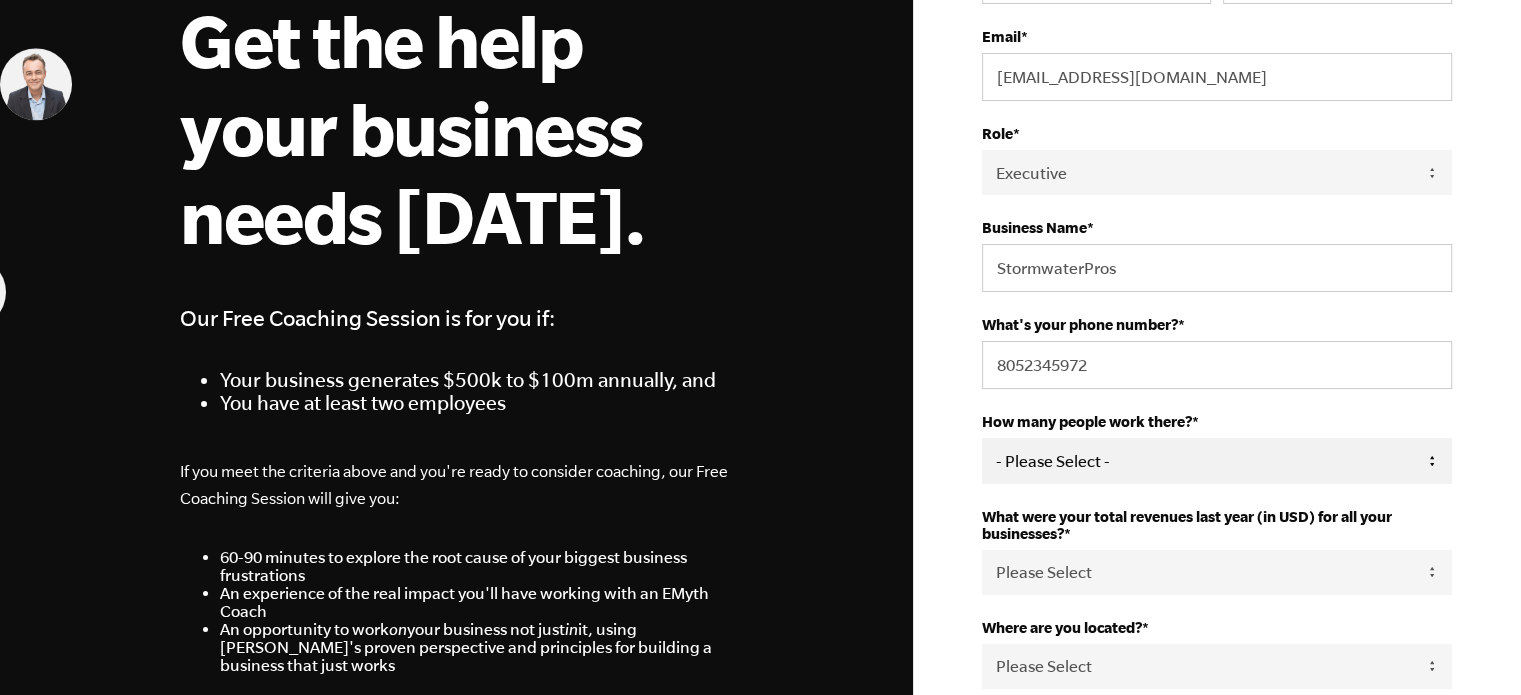 select on "4-9" 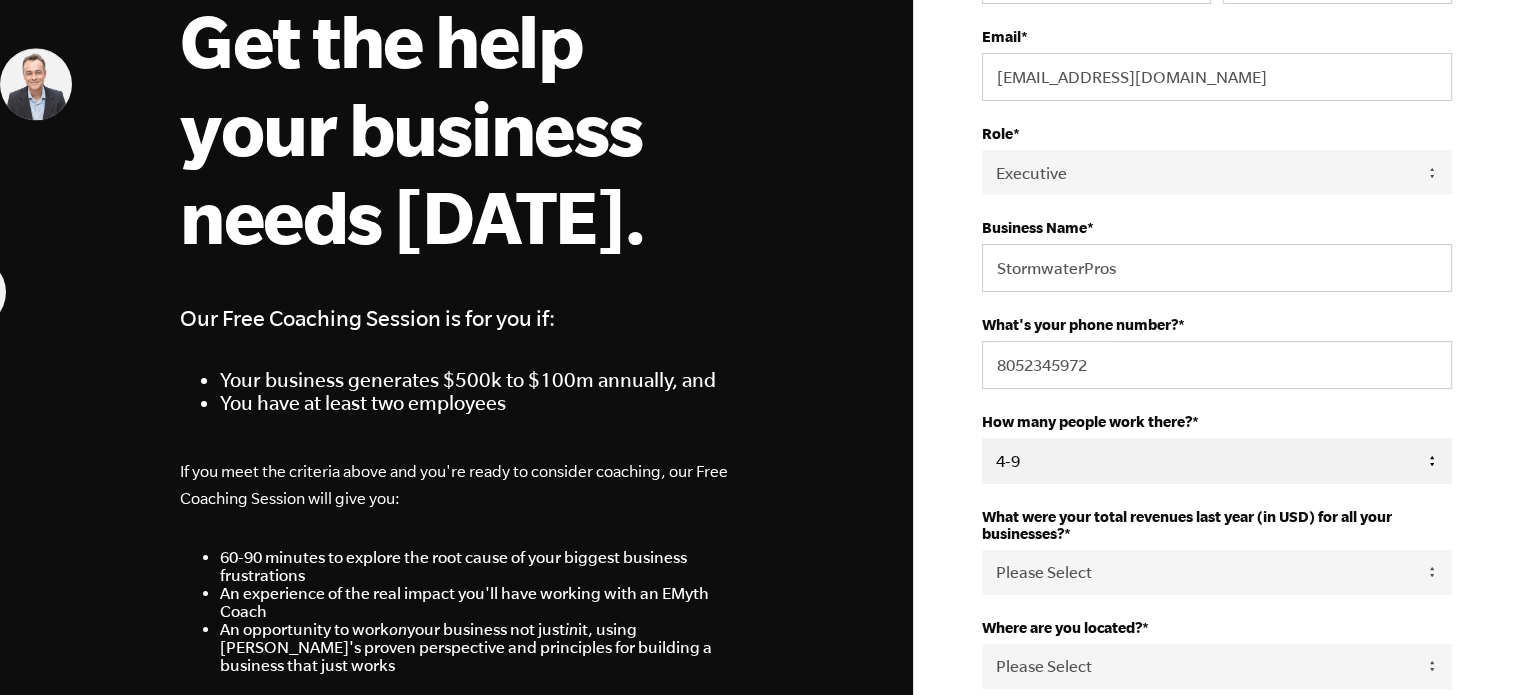 click on "- Please Select - 50+ 35-49 20-34 10-19 4-9 1-3 0" at bounding box center [1217, 460] 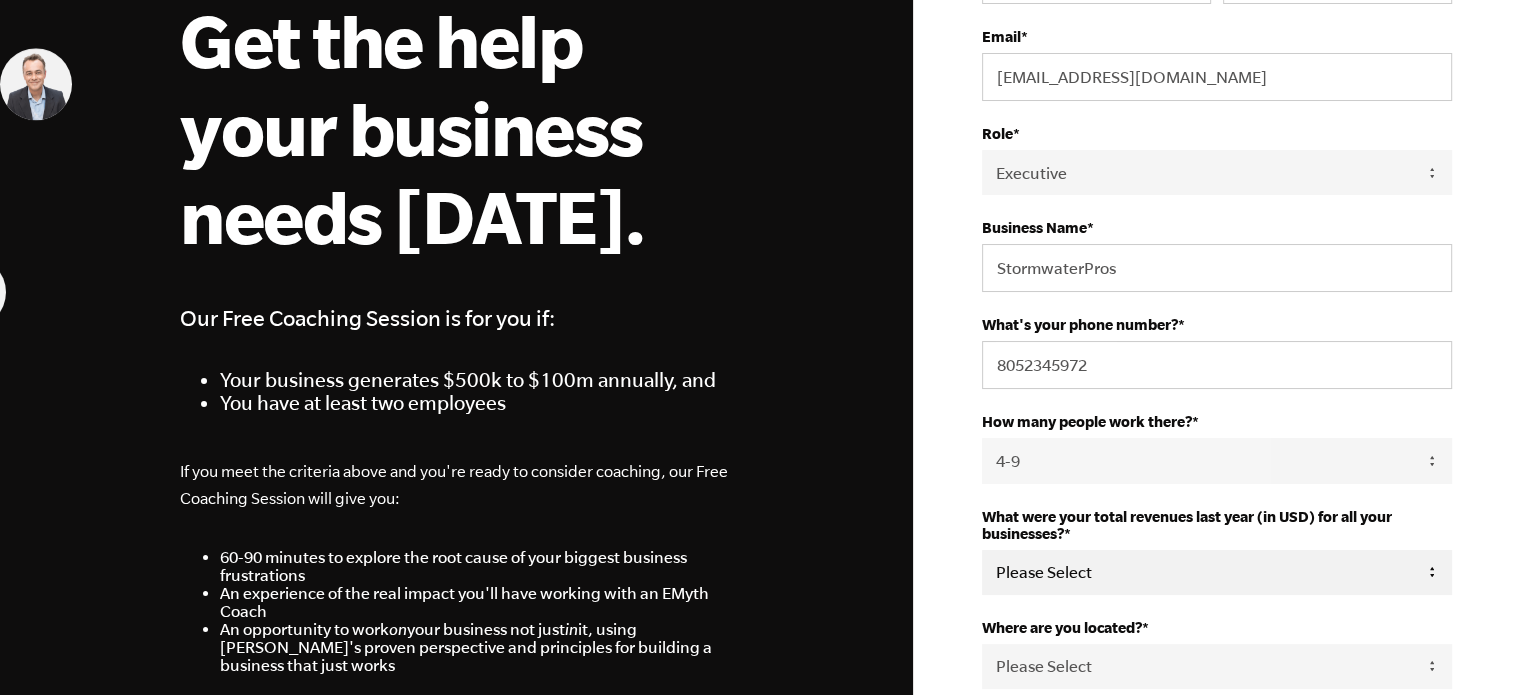 click on "Please Select 0-75K 76-150K 151-275K 276-500K 501-750K 751-1M 1-2.5M 2.5-5M 5-10M 10M+" at bounding box center [1217, 572] 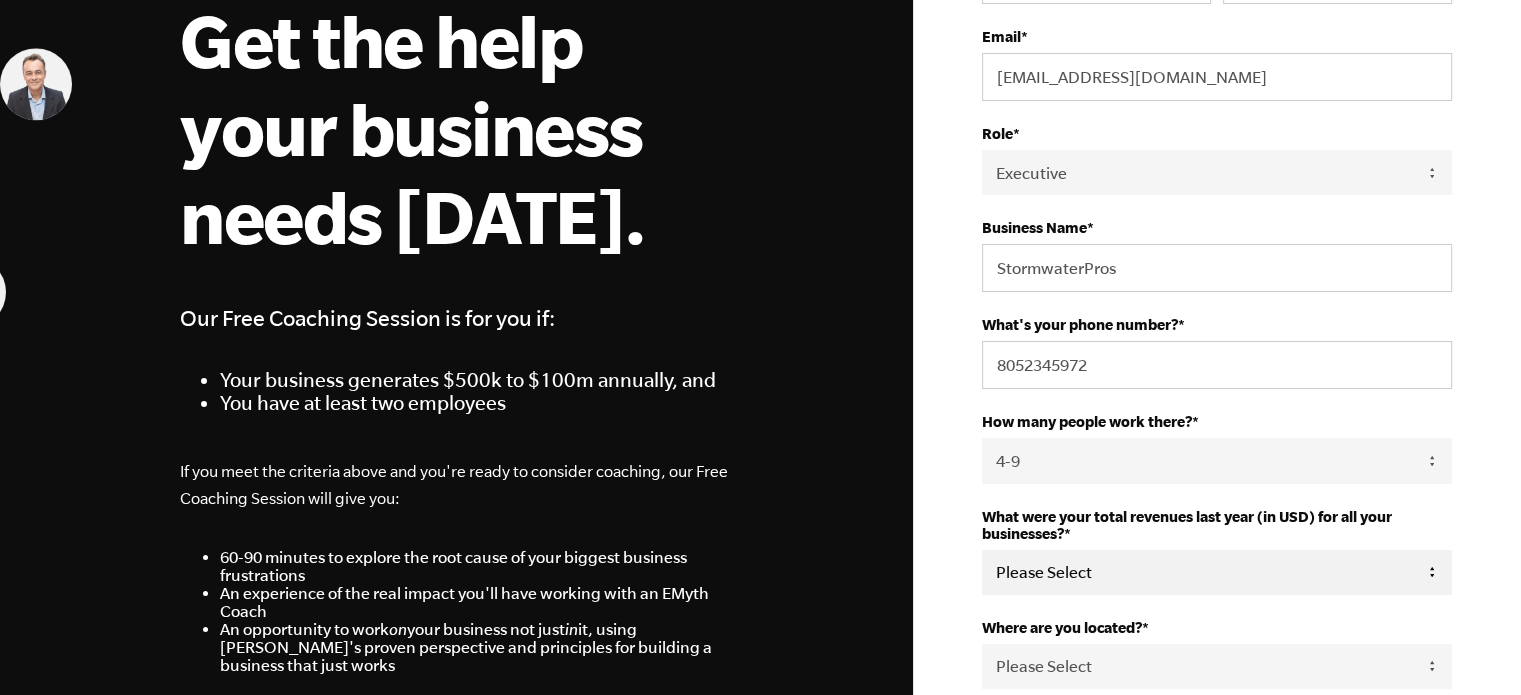 select on "751-1M" 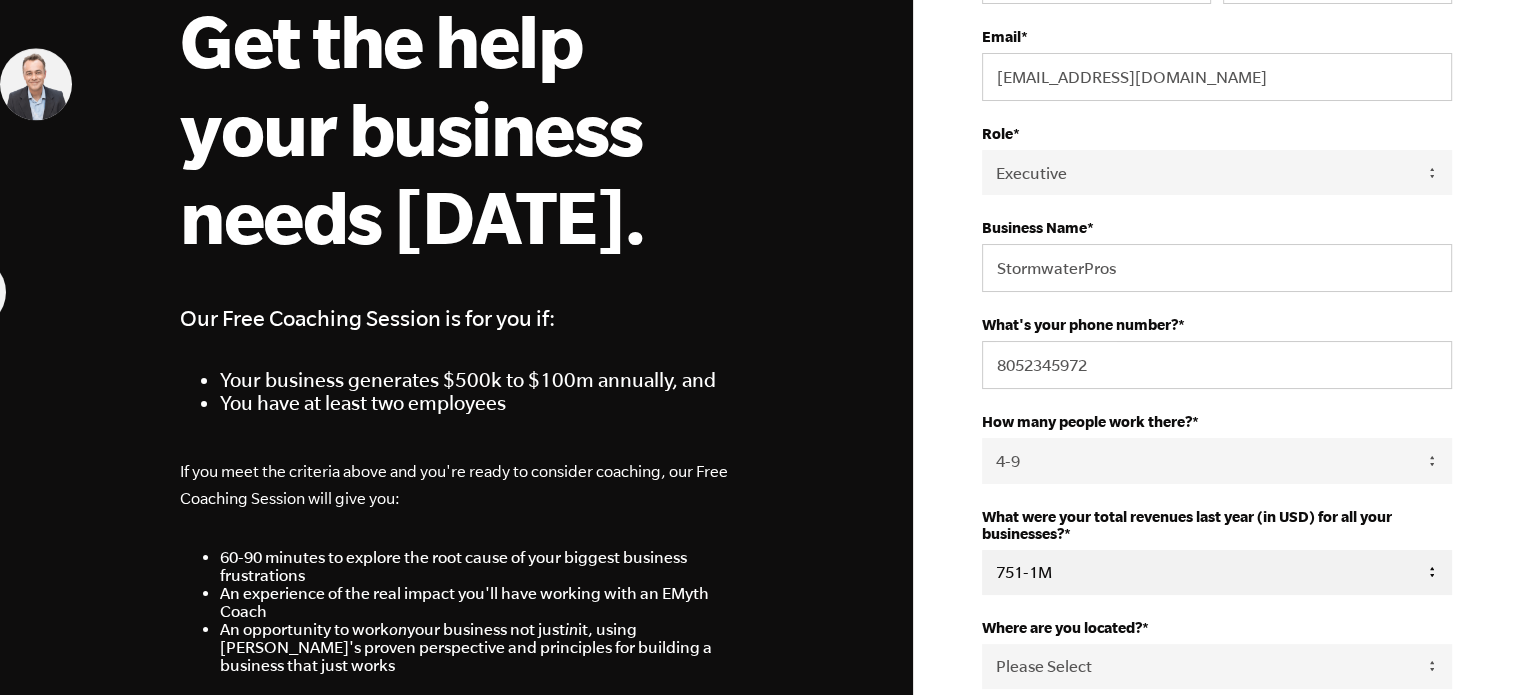 click on "Please Select 0-75K 76-150K 151-275K 276-500K 501-750K 751-1M 1-2.5M 2.5-5M 5-10M 10M+" at bounding box center [1217, 572] 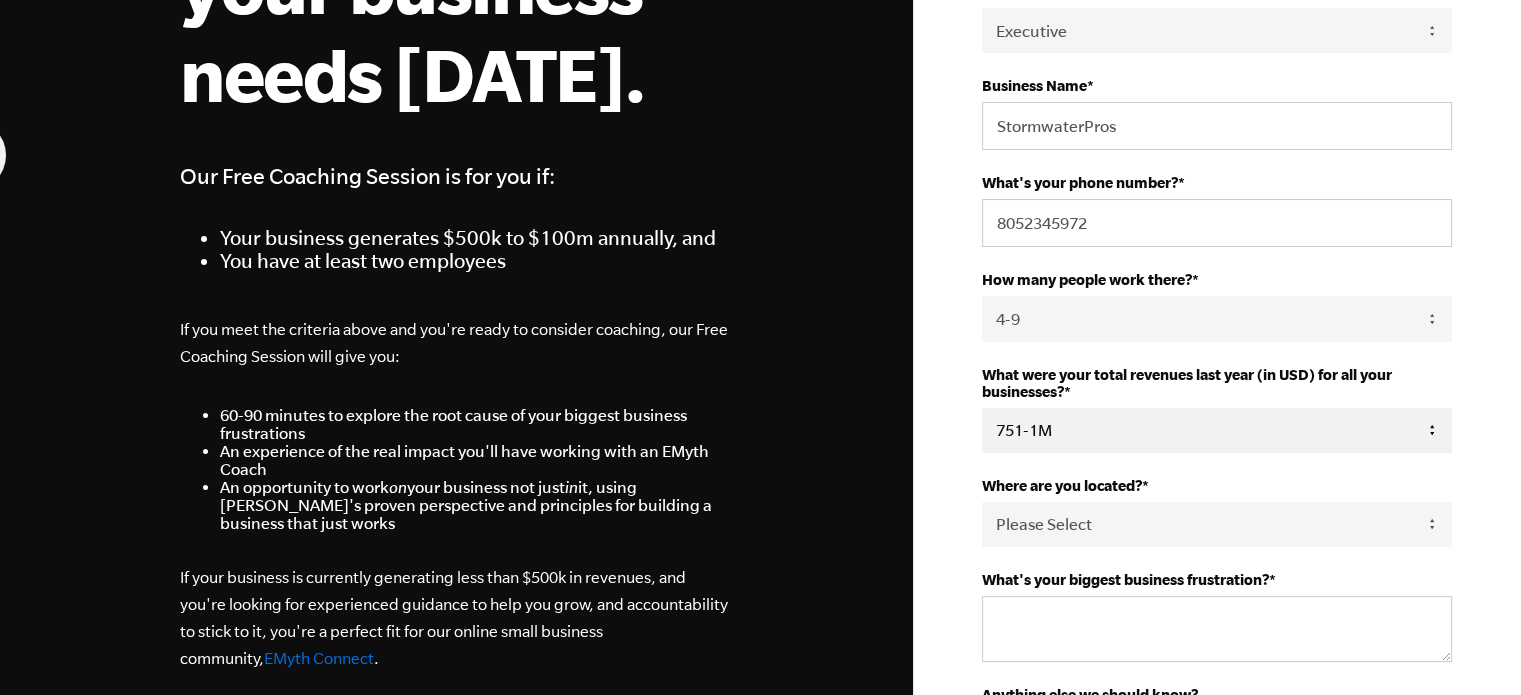 scroll, scrollTop: 420, scrollLeft: 0, axis: vertical 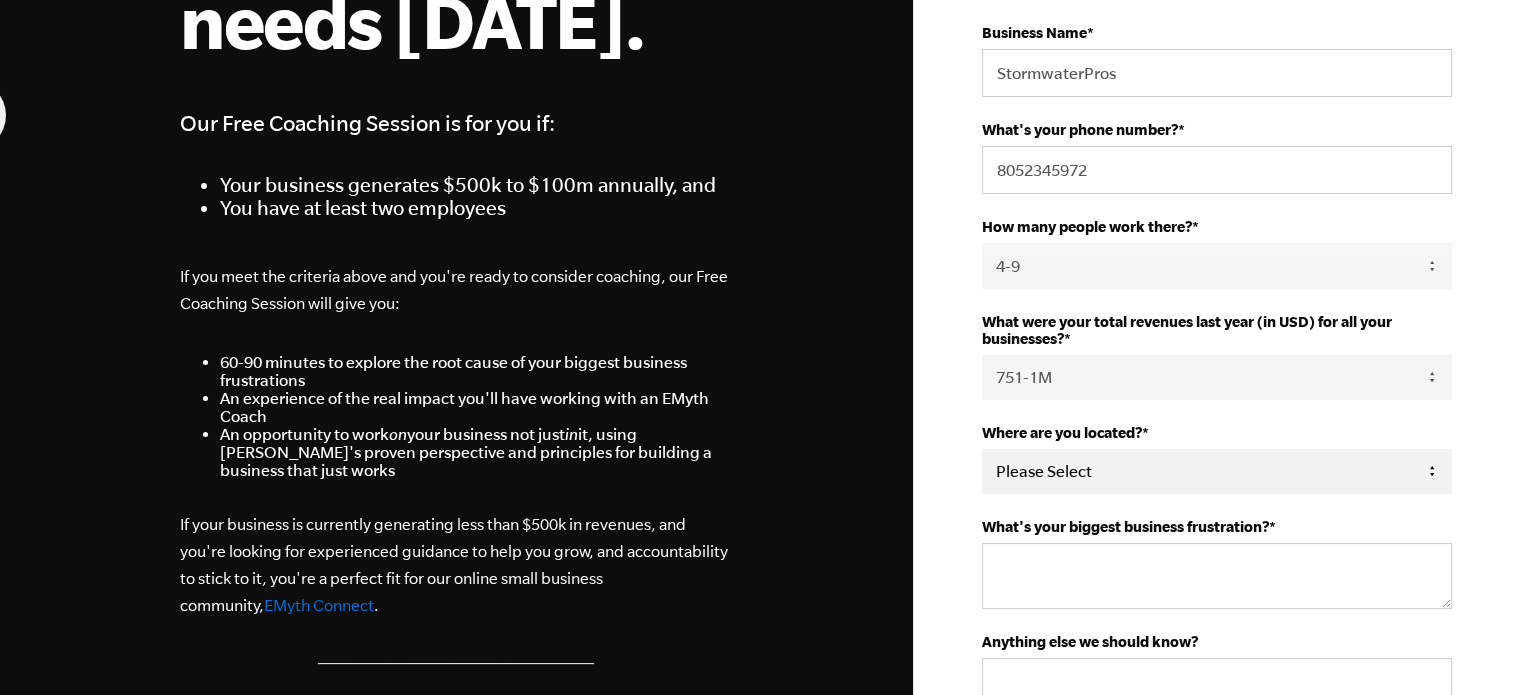 click on "Please Select United States Afghanistan Åland Islands Albania Algeria American Samoa Andorra Angola Anguilla Antarctica Antigua and Barbuda Argentina Armenia Aruba Asia/Pacific Region Australia Austria Azerbaijan Bahamas Bahrain Bangladesh Barbados Belarus Belgium Belize Benin Bermuda Bhutan Bolivia Bosnia and Herzegovina Botswana Bouvet Island Brazil British Indian Ocean Territory British Virgin Islands Brunei Bulgaria Burkina Faso Burundi Cambodia Cameroon Canada Cape Verde Caribbean Netherlands Cayman Islands Central African Republic Chad Chile China Christmas Island Cocos (Keeling) Islands Colombia Comoros Congo Cook Islands Costa Rica Cote d'Ivoire Croatia Cuba Curaçao Cyprus Czech Republic Democratic Republic of the Congo Denmark Djibouti Dominica Dominican Republic East Timor Ecuador Egypt El Salvador Equatorial Guinea Eritrea Estonia Ethiopia Europe Falkland Islands Faroe Islands Fiji Finland France French Guiana French Polynesia French Southern and Antarctic Lands Gabon Gambia Georgia Germany Ghana" at bounding box center (1217, 471) 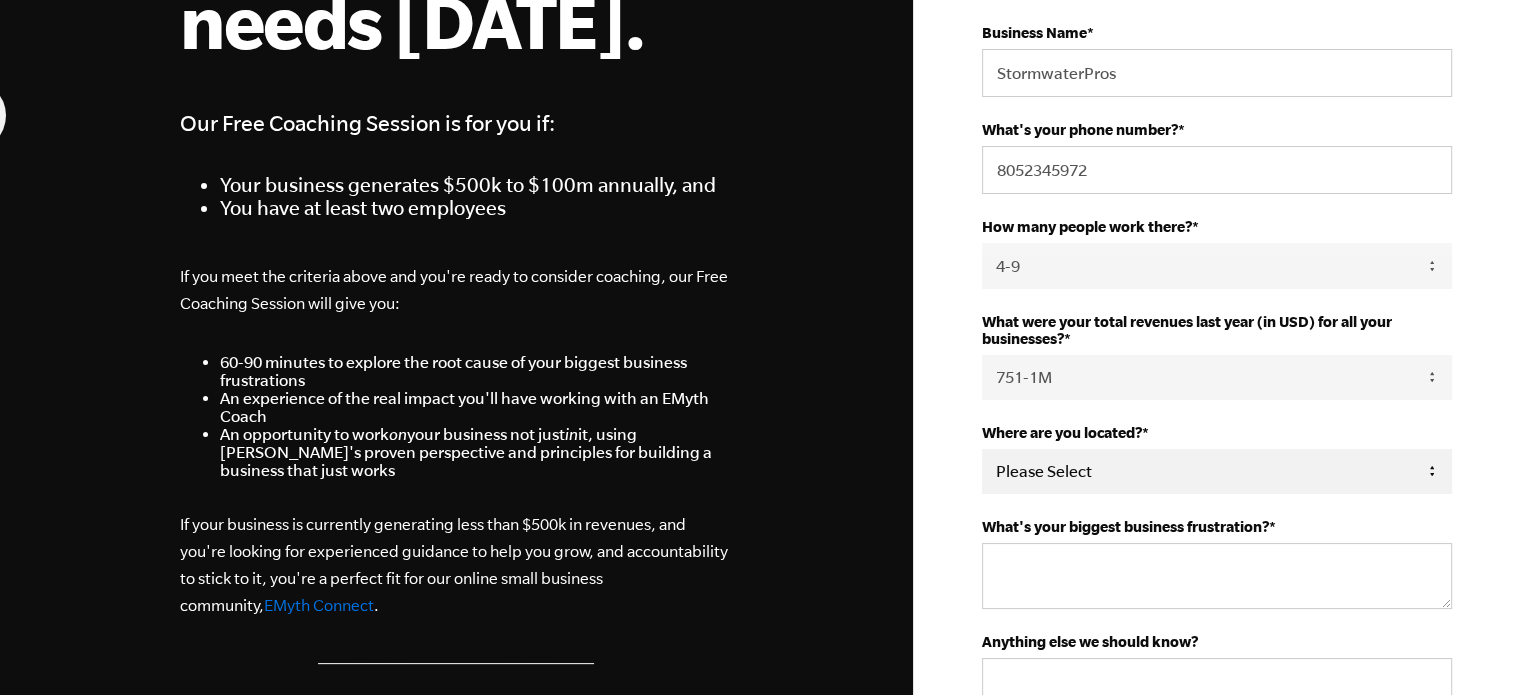 select on "United States" 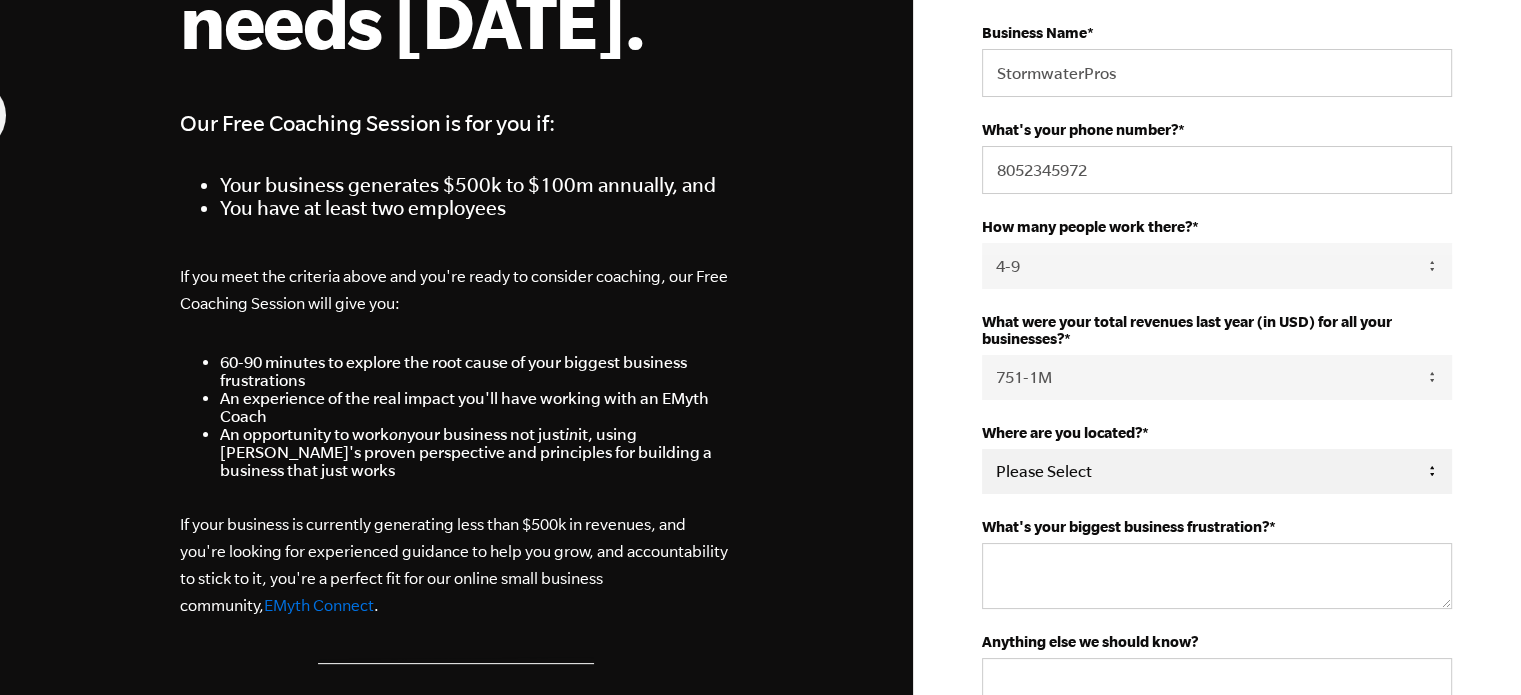 click on "Please Select United States Afghanistan Åland Islands Albania Algeria American Samoa Andorra Angola Anguilla Antarctica Antigua and Barbuda Argentina Armenia Aruba Asia/Pacific Region Australia Austria Azerbaijan Bahamas Bahrain Bangladesh Barbados Belarus Belgium Belize Benin Bermuda Bhutan Bolivia Bosnia and Herzegovina Botswana Bouvet Island Brazil British Indian Ocean Territory British Virgin Islands Brunei Bulgaria Burkina Faso Burundi Cambodia Cameroon Canada Cape Verde Caribbean Netherlands Cayman Islands Central African Republic Chad Chile China Christmas Island Cocos (Keeling) Islands Colombia Comoros Congo Cook Islands Costa Rica Cote d'Ivoire Croatia Cuba Curaçao Cyprus Czech Republic Democratic Republic of the Congo Denmark Djibouti Dominica Dominican Republic East Timor Ecuador Egypt El Salvador Equatorial Guinea Eritrea Estonia Ethiopia Europe Falkland Islands Faroe Islands Fiji Finland France French Guiana French Polynesia French Southern and Antarctic Lands Gabon Gambia Georgia Germany Ghana" at bounding box center [1217, 471] 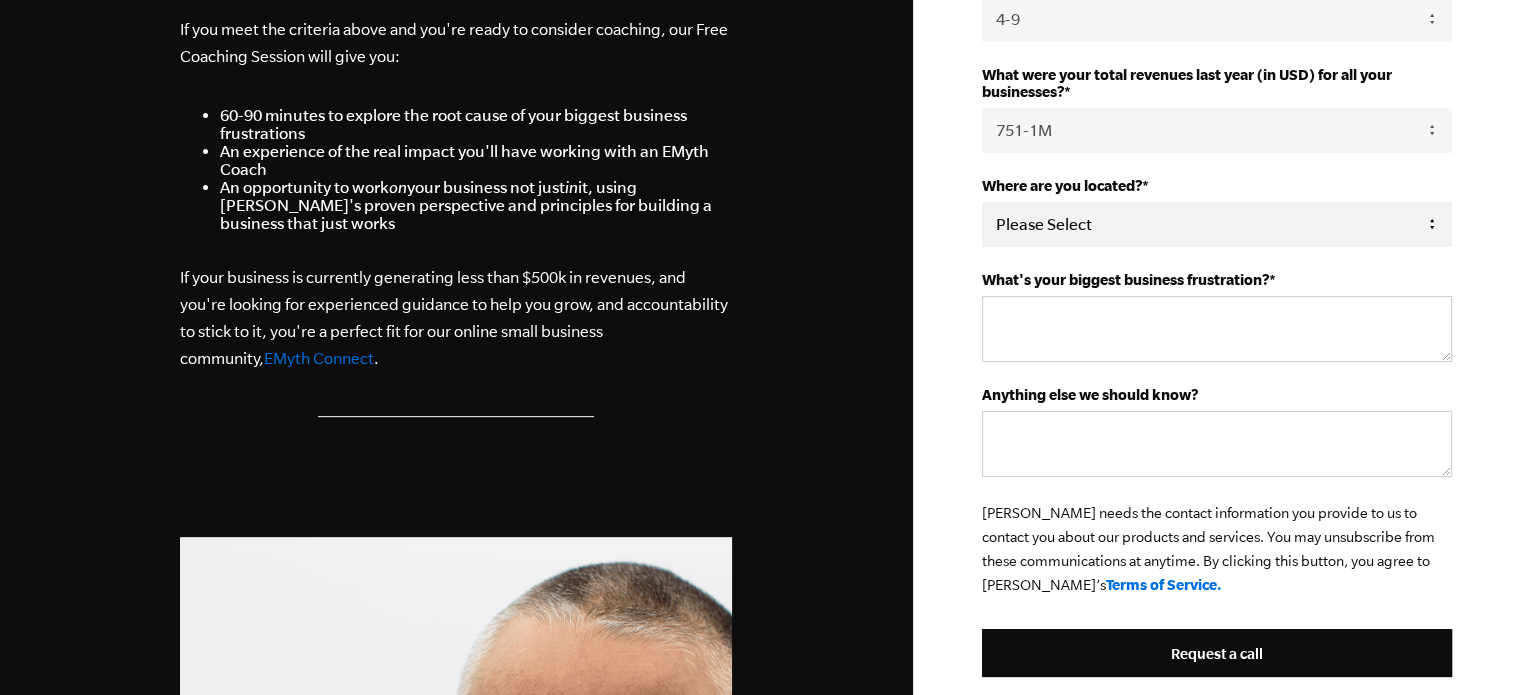 scroll, scrollTop: 669, scrollLeft: 0, axis: vertical 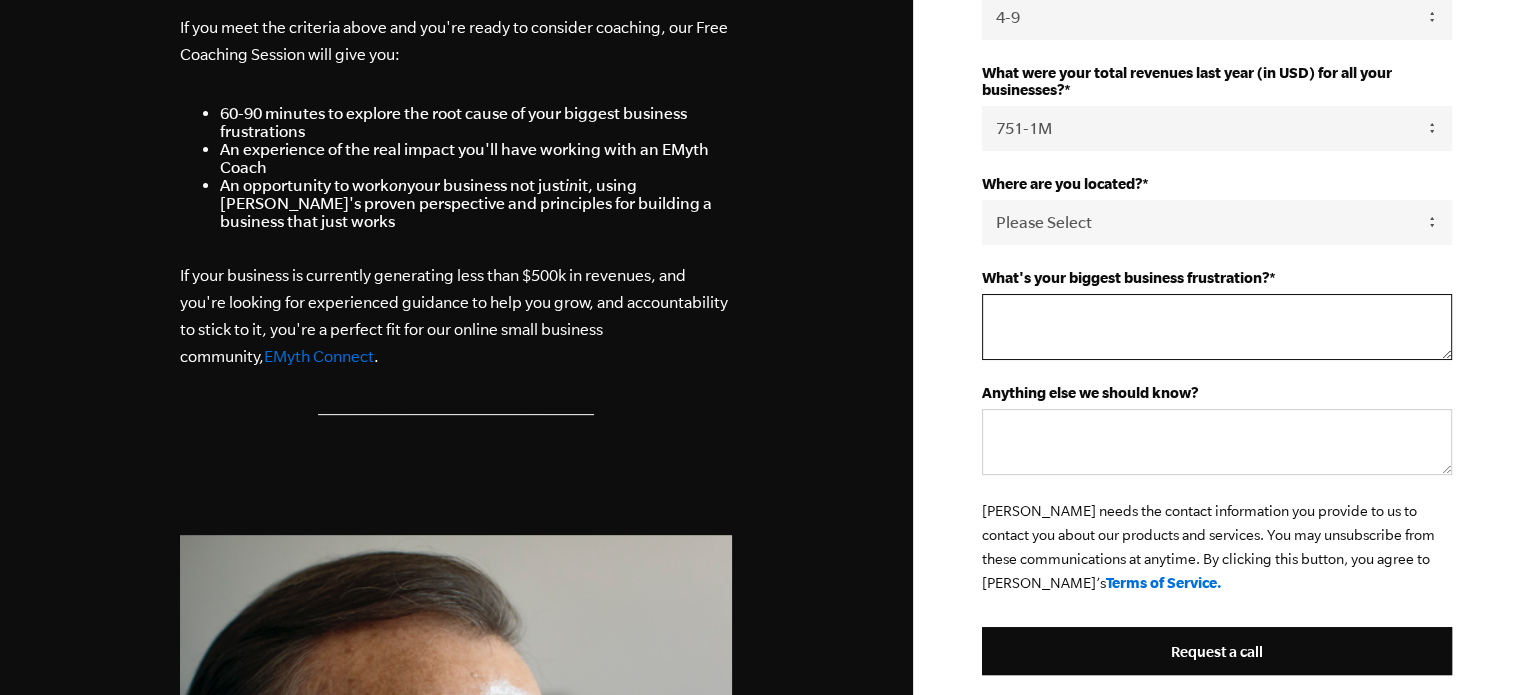 click on "What's your biggest business frustration? *" at bounding box center (1217, 327) 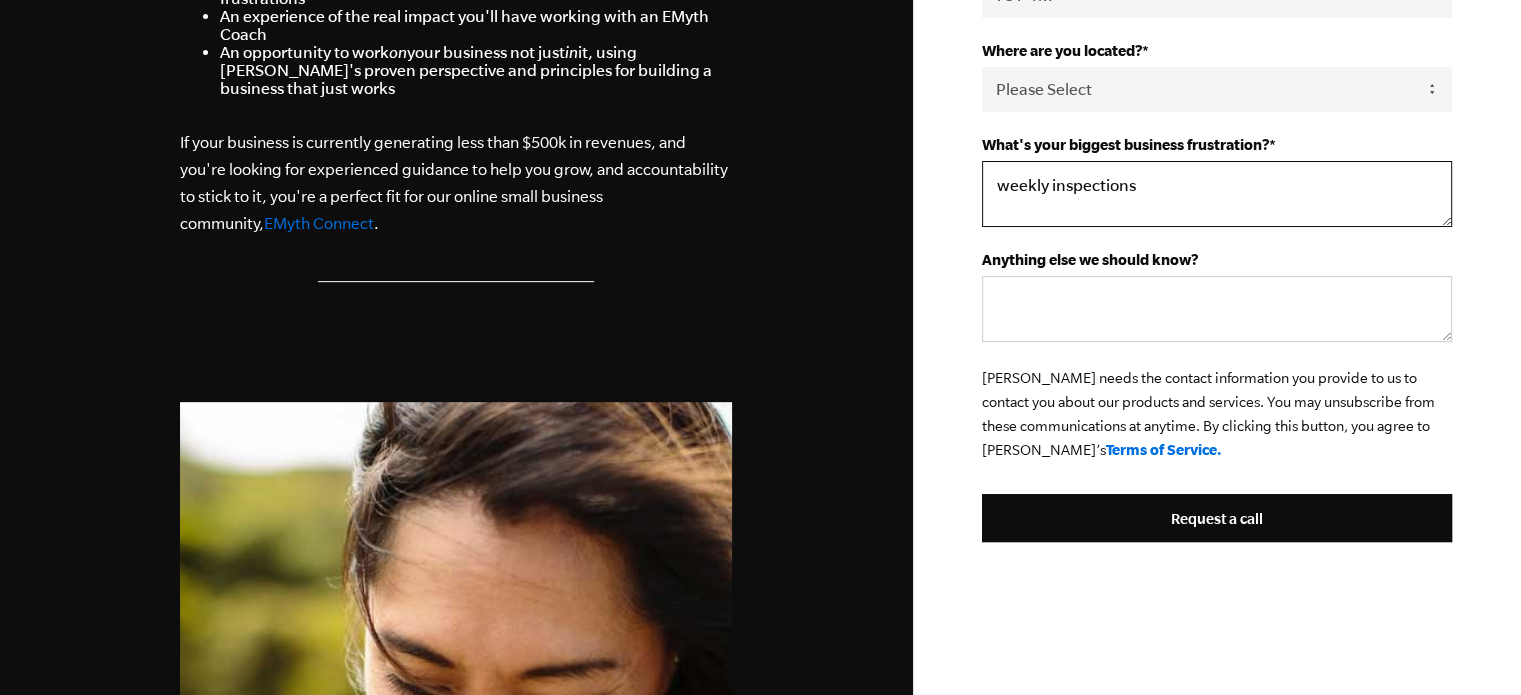scroll, scrollTop: 804, scrollLeft: 0, axis: vertical 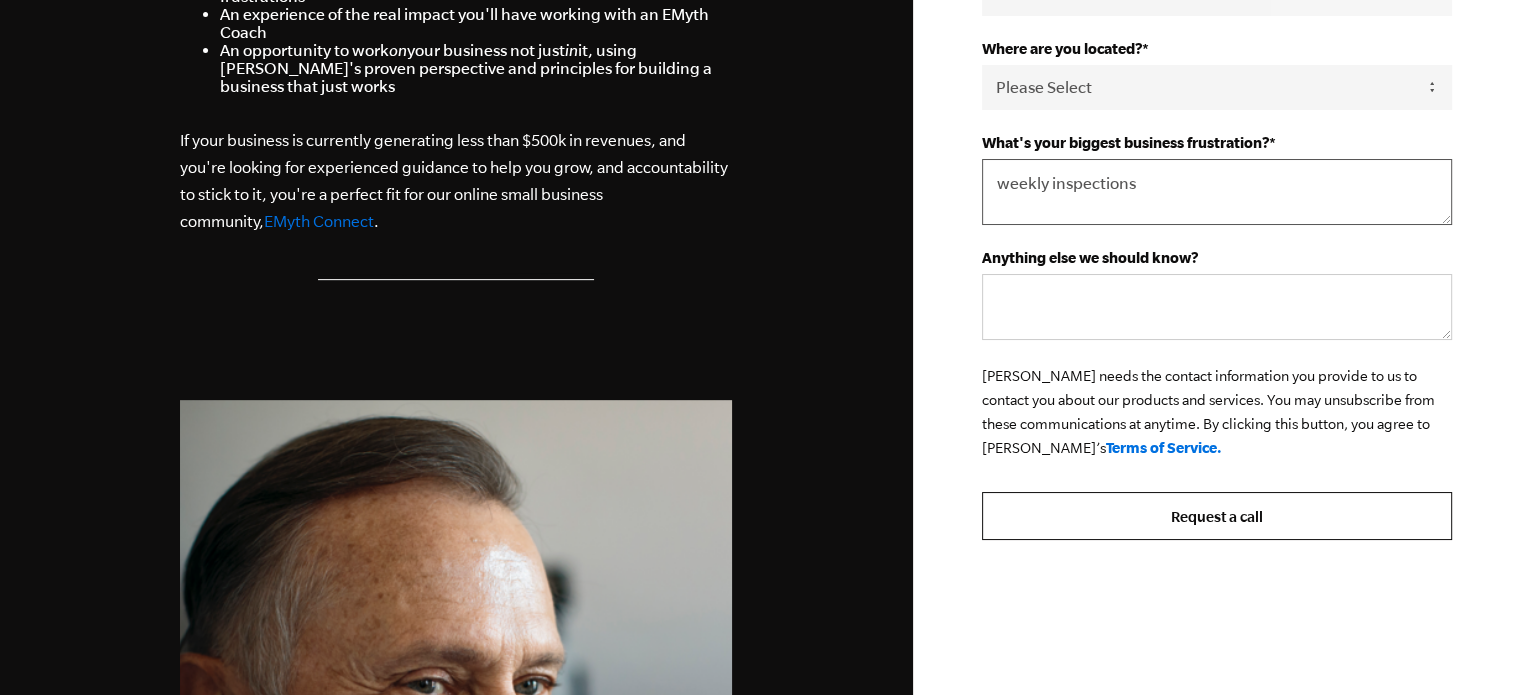 type on "weekly inspections" 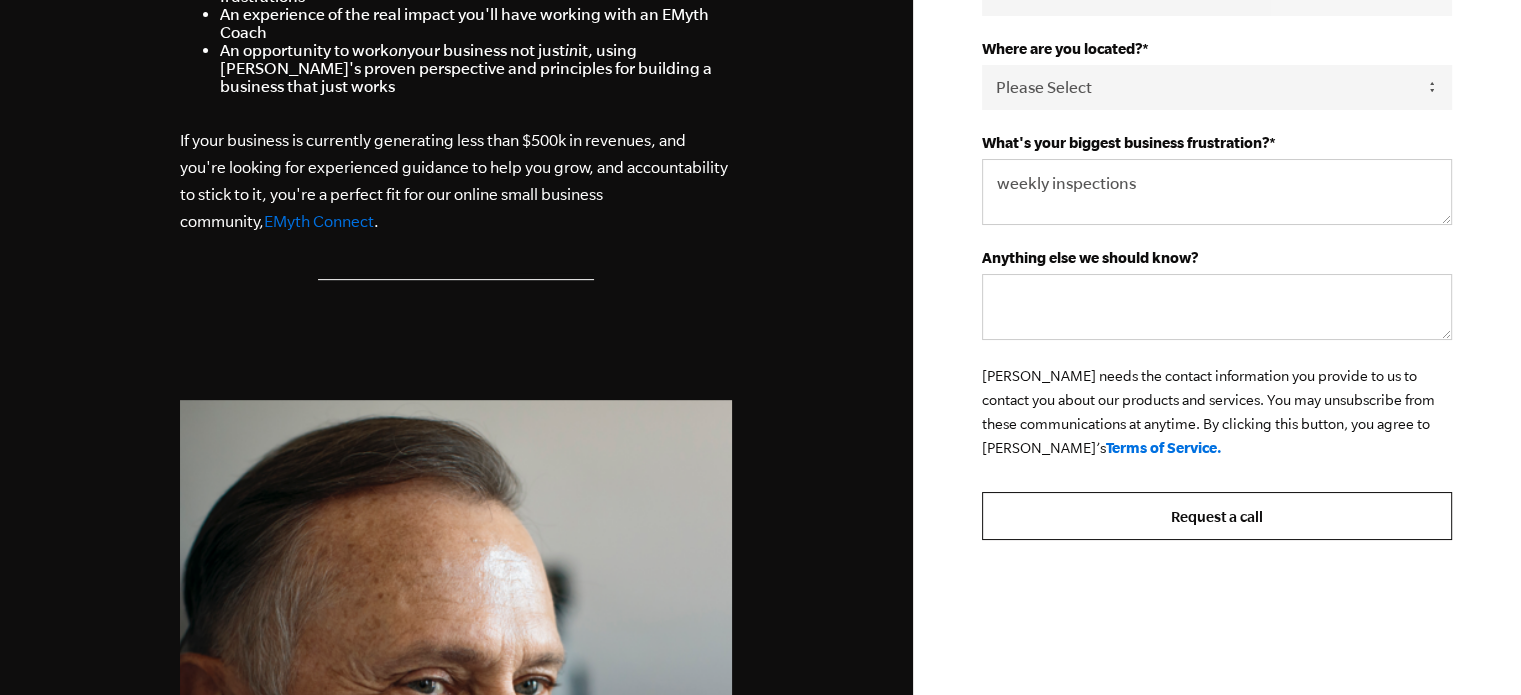 click on "Request a call" at bounding box center [1217, 516] 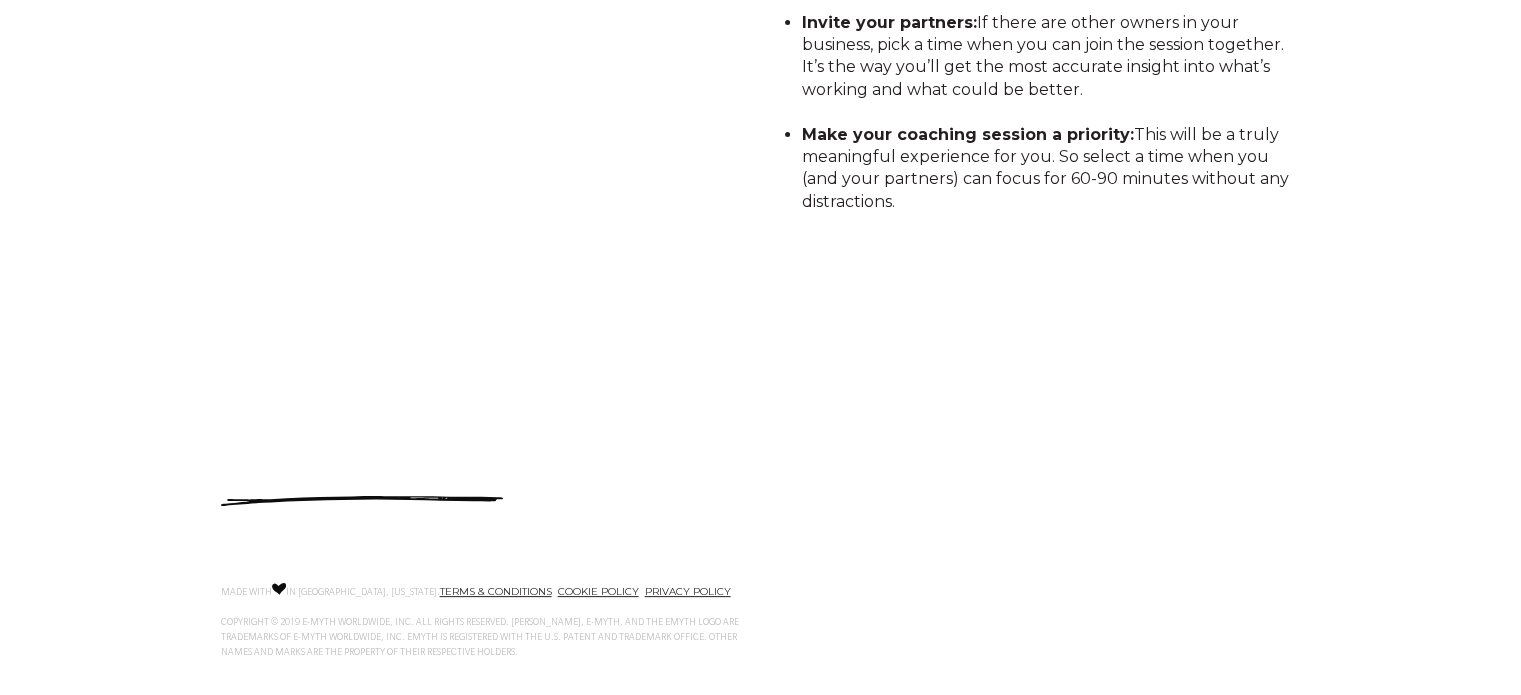 scroll, scrollTop: 439, scrollLeft: 0, axis: vertical 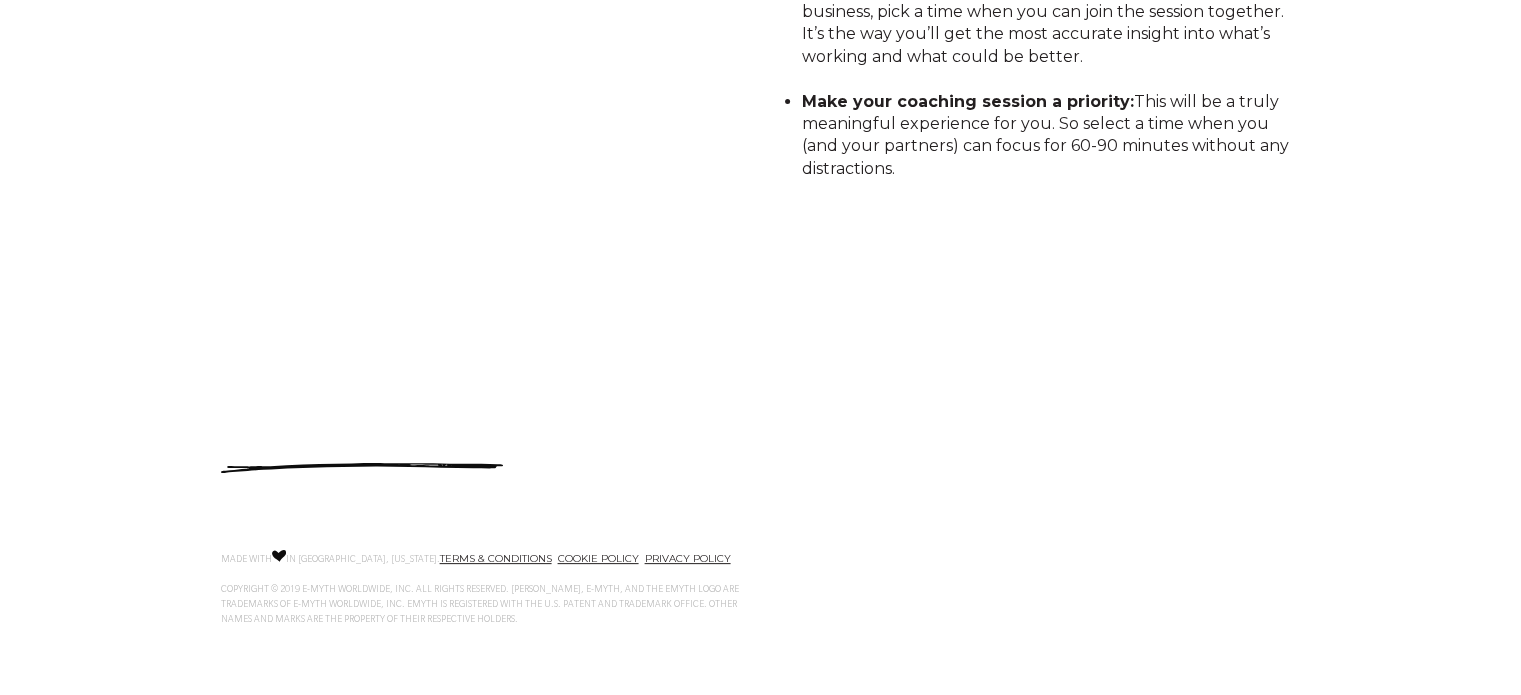 click at bounding box center [362, 468] 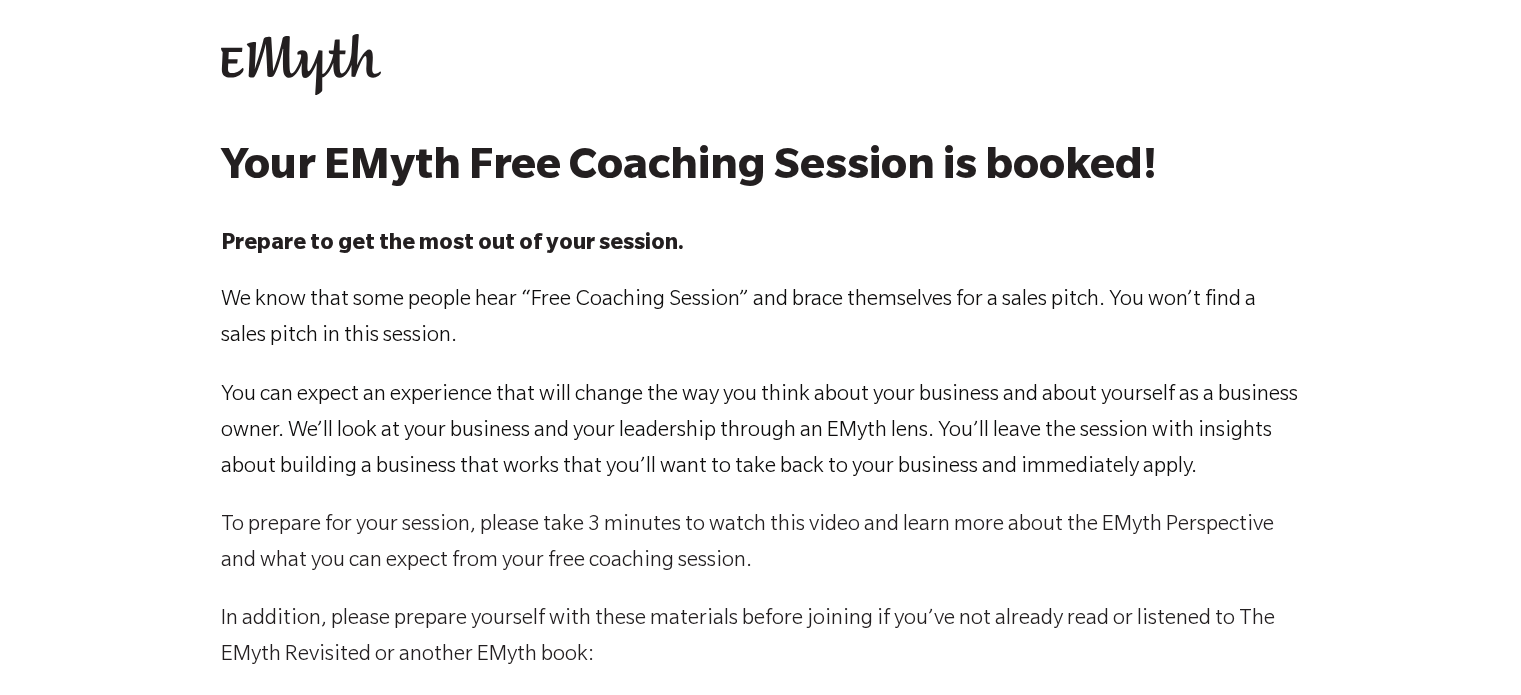 scroll, scrollTop: 0, scrollLeft: 0, axis: both 